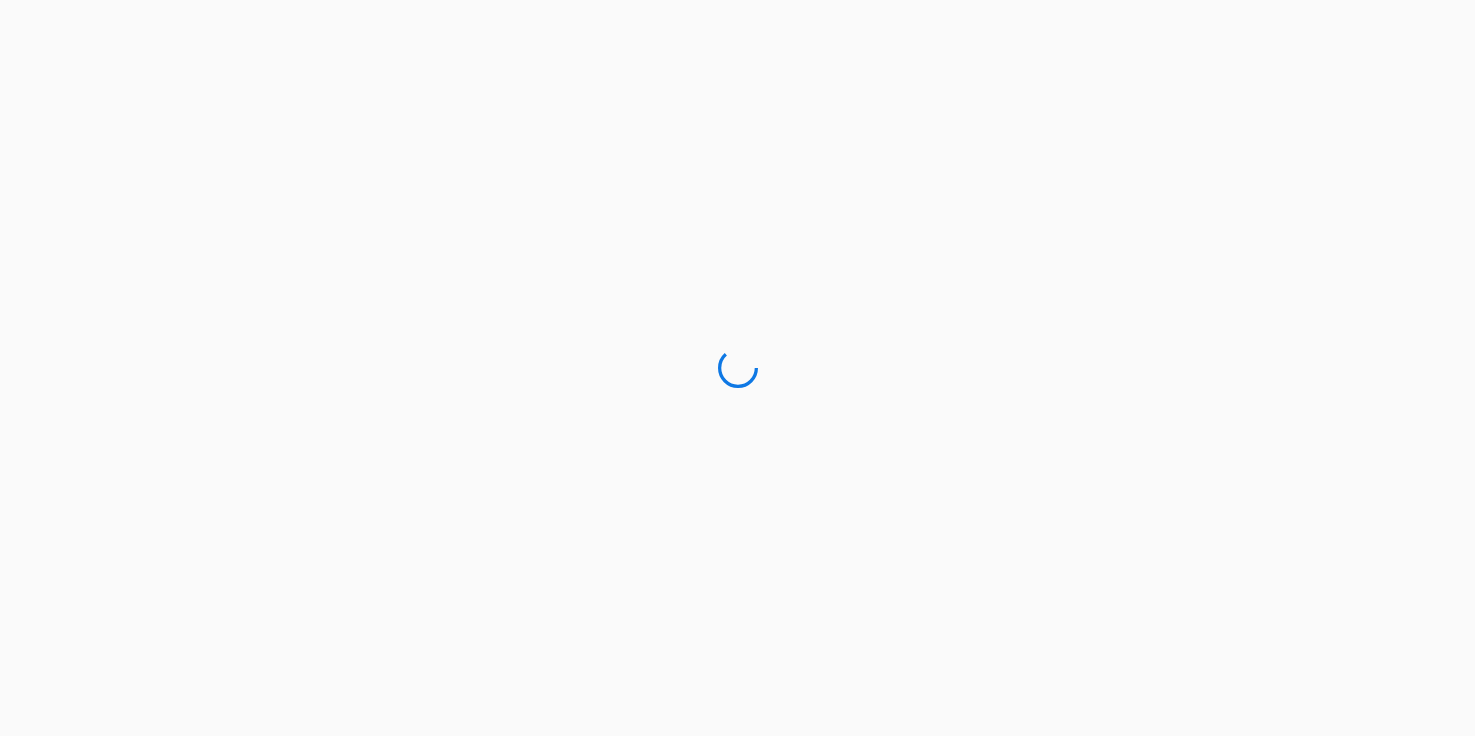scroll, scrollTop: 0, scrollLeft: 0, axis: both 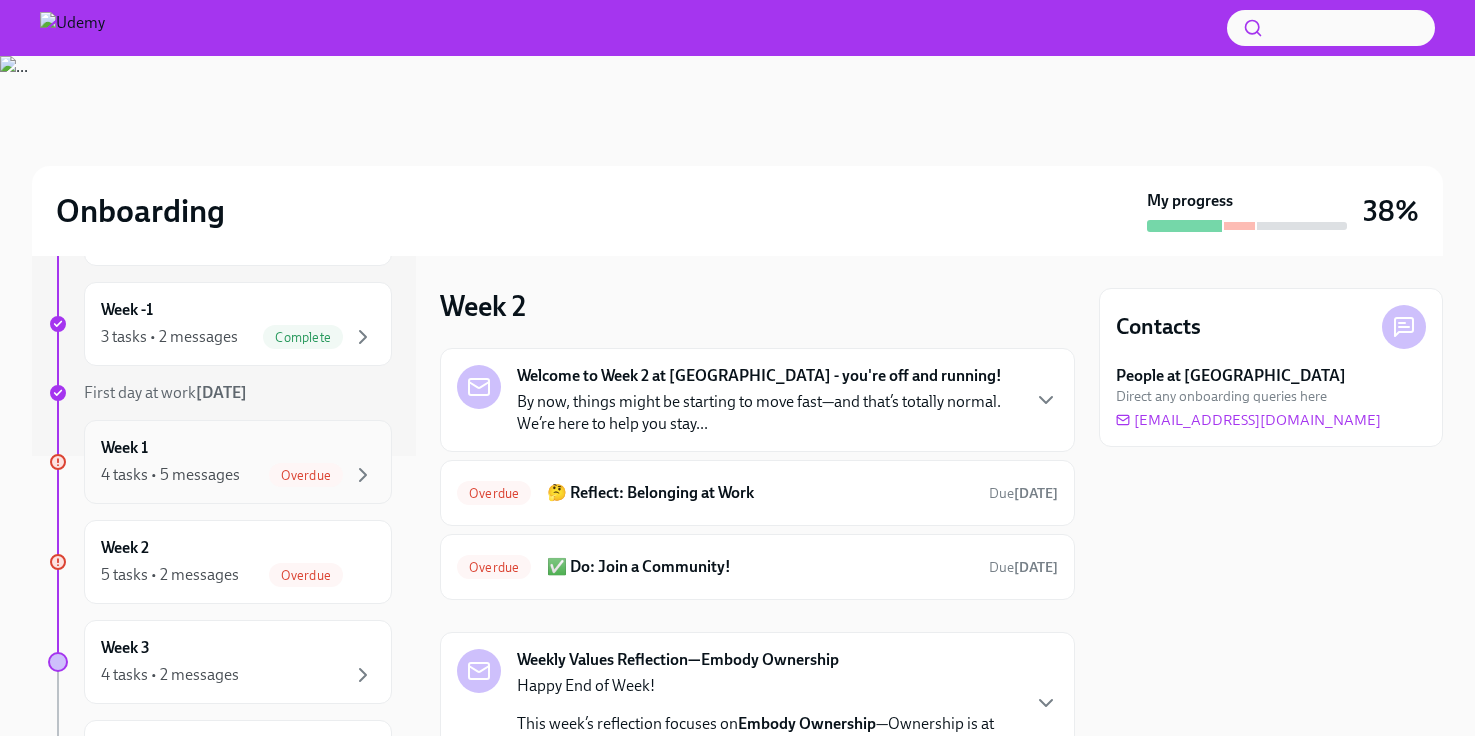 click on "4 tasks • 5 messages Overdue" at bounding box center (238, 475) 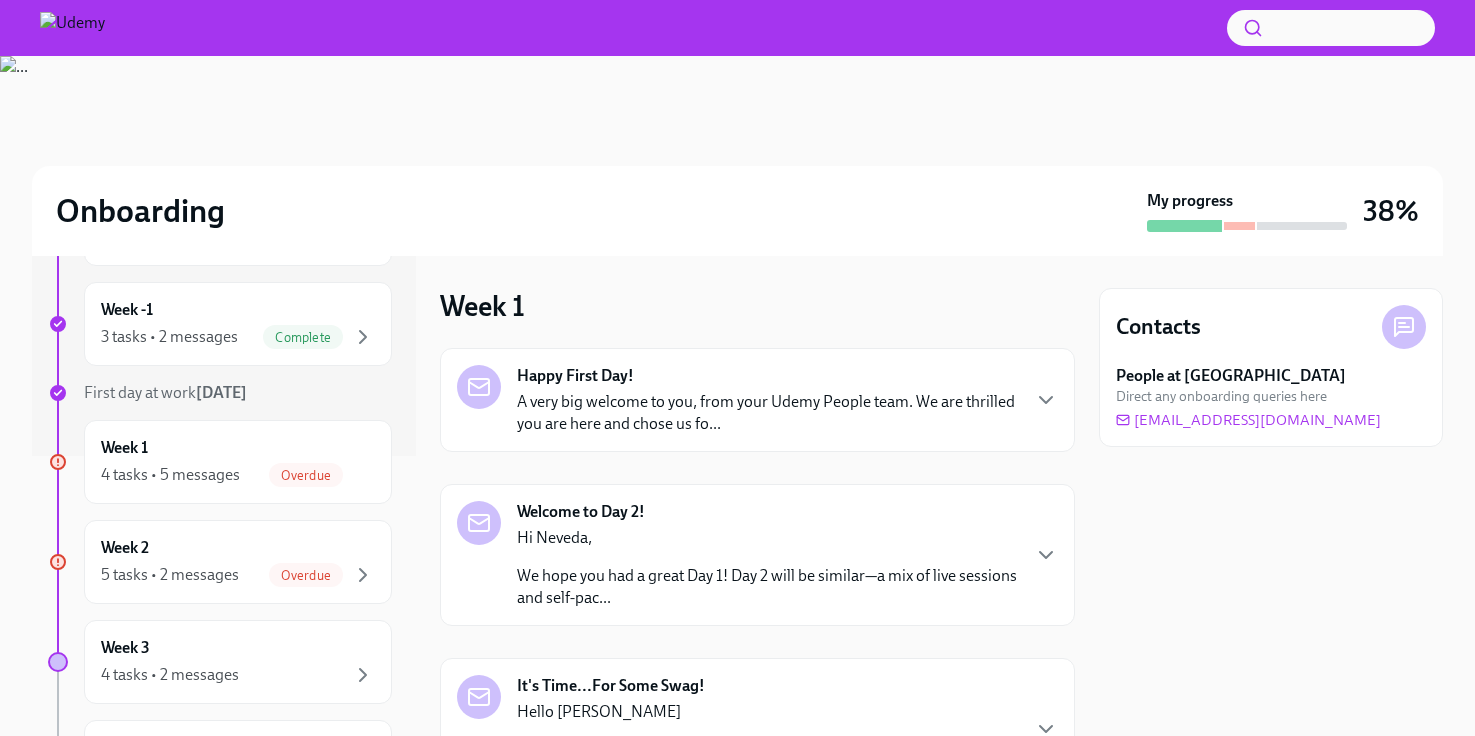 scroll, scrollTop: 27, scrollLeft: 0, axis: vertical 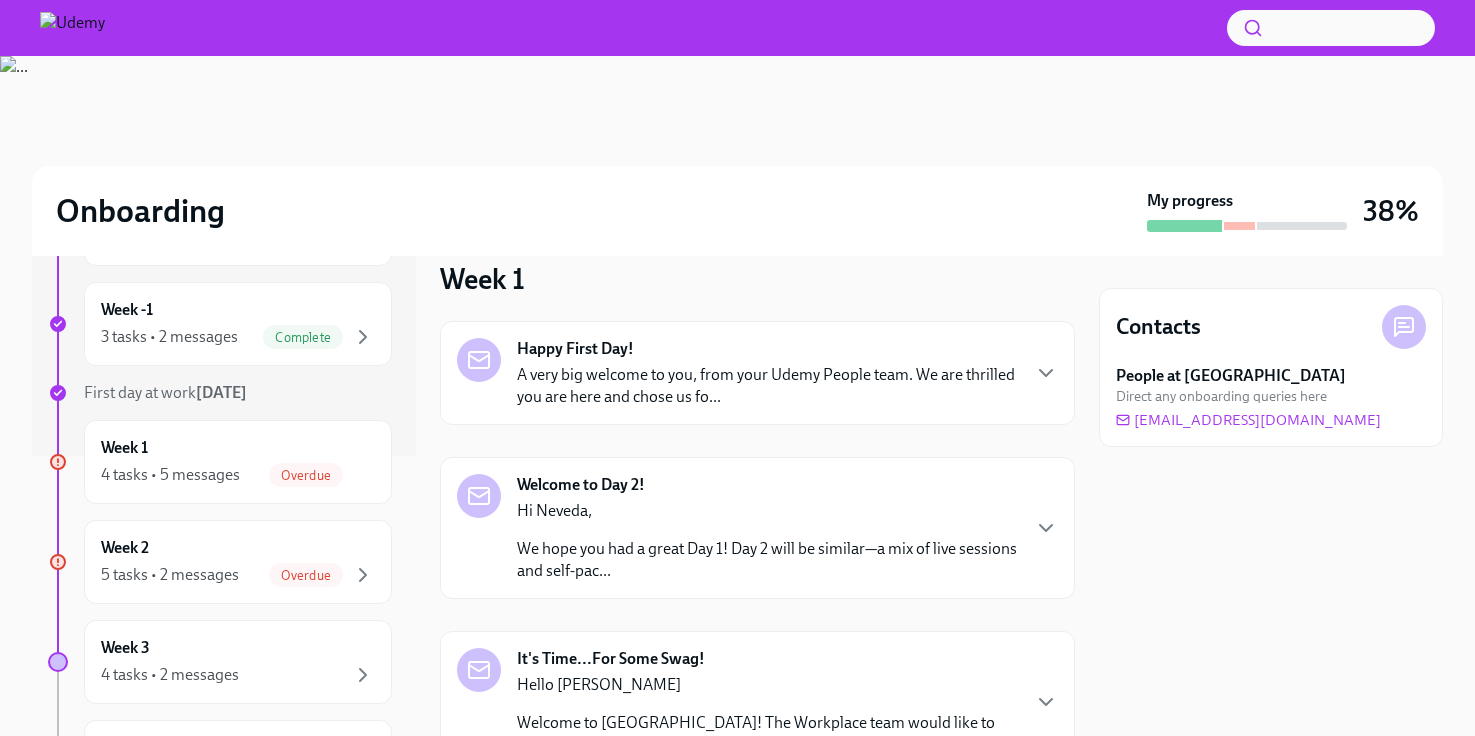 click on "Happy First Day! A very big welcome to you, from your Udemy People team. We are thrilled you are here and chose us fo..." at bounding box center [757, 373] 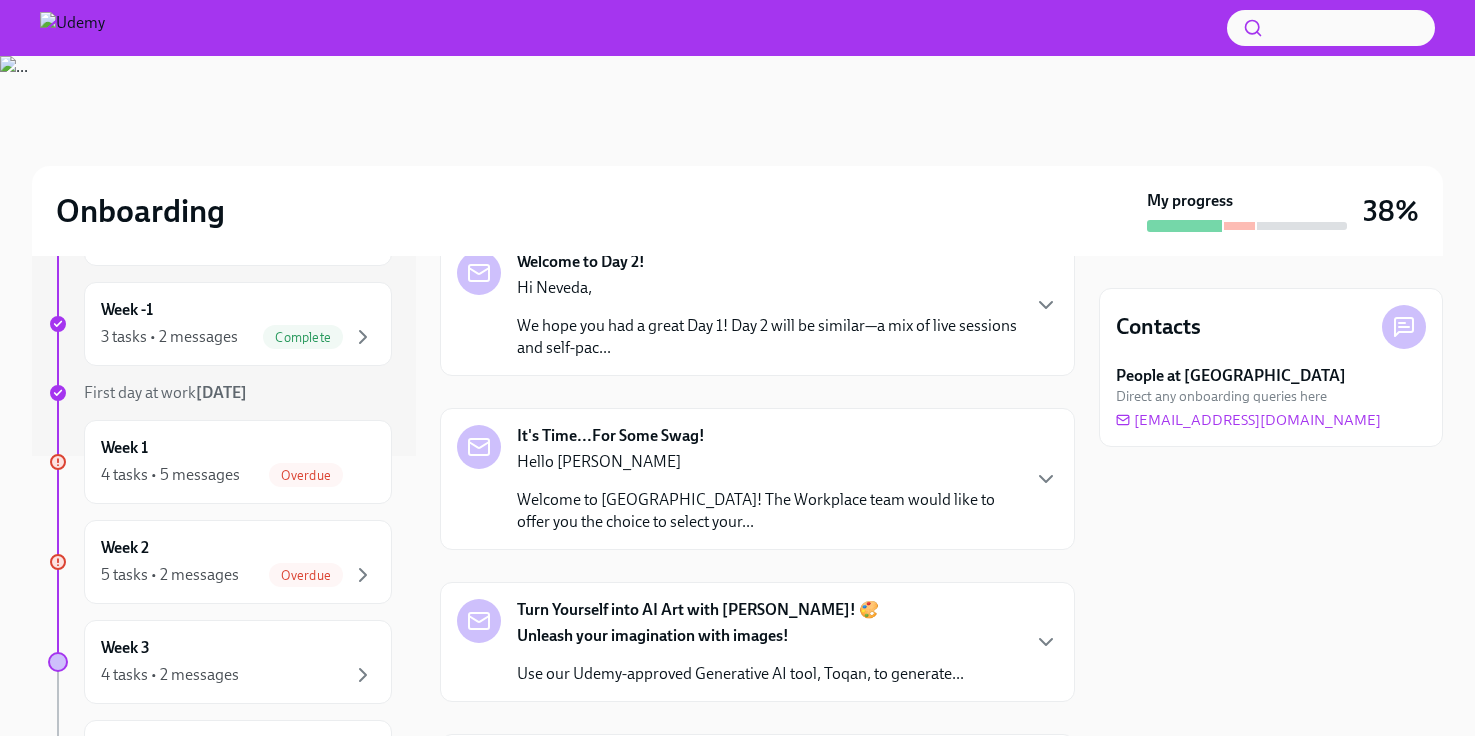 scroll, scrollTop: 1002, scrollLeft: 0, axis: vertical 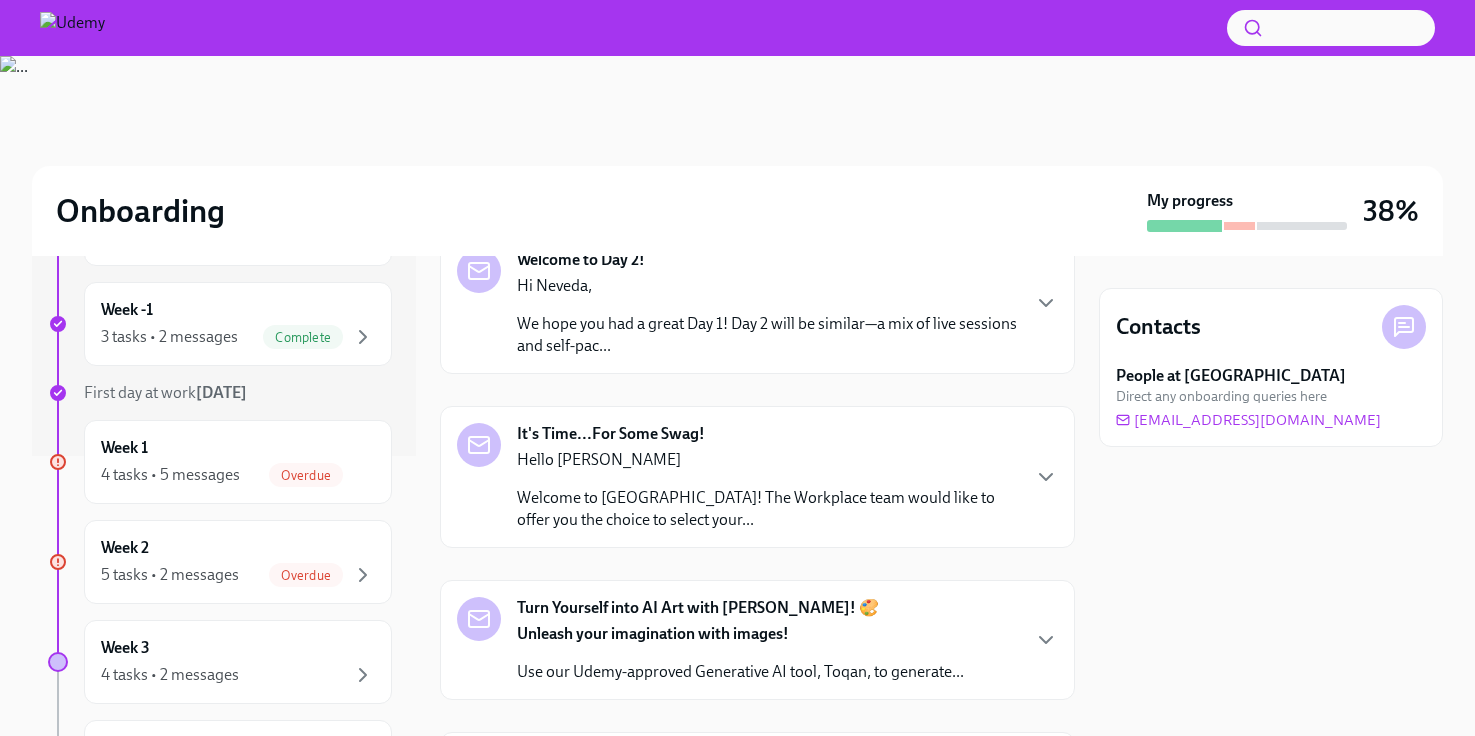 click on "Welcome to Day 2! Hi [PERSON_NAME],
We hope you had a great Day 1! Day 2 will be similar—a mix of live sessions and self-pac..." at bounding box center (767, 303) 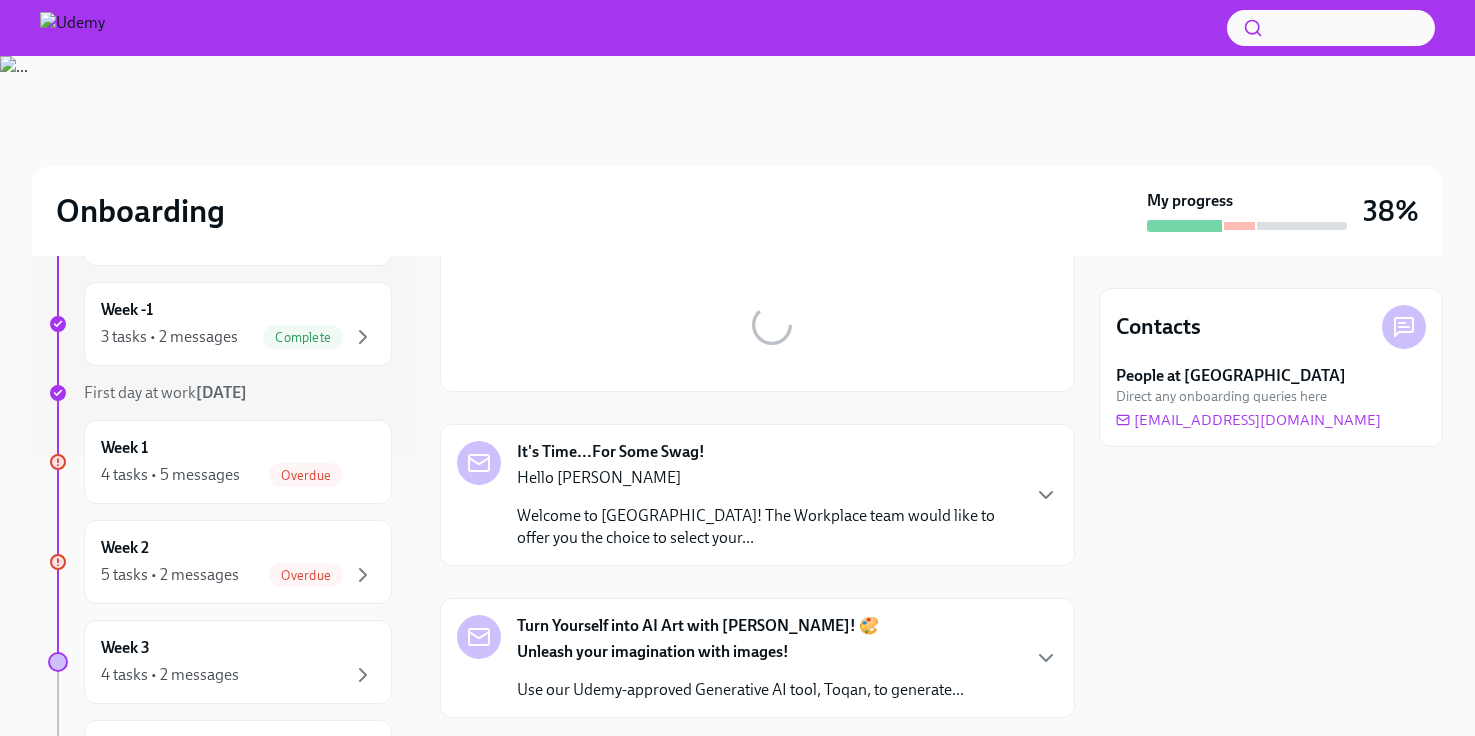 scroll, scrollTop: 1658, scrollLeft: 0, axis: vertical 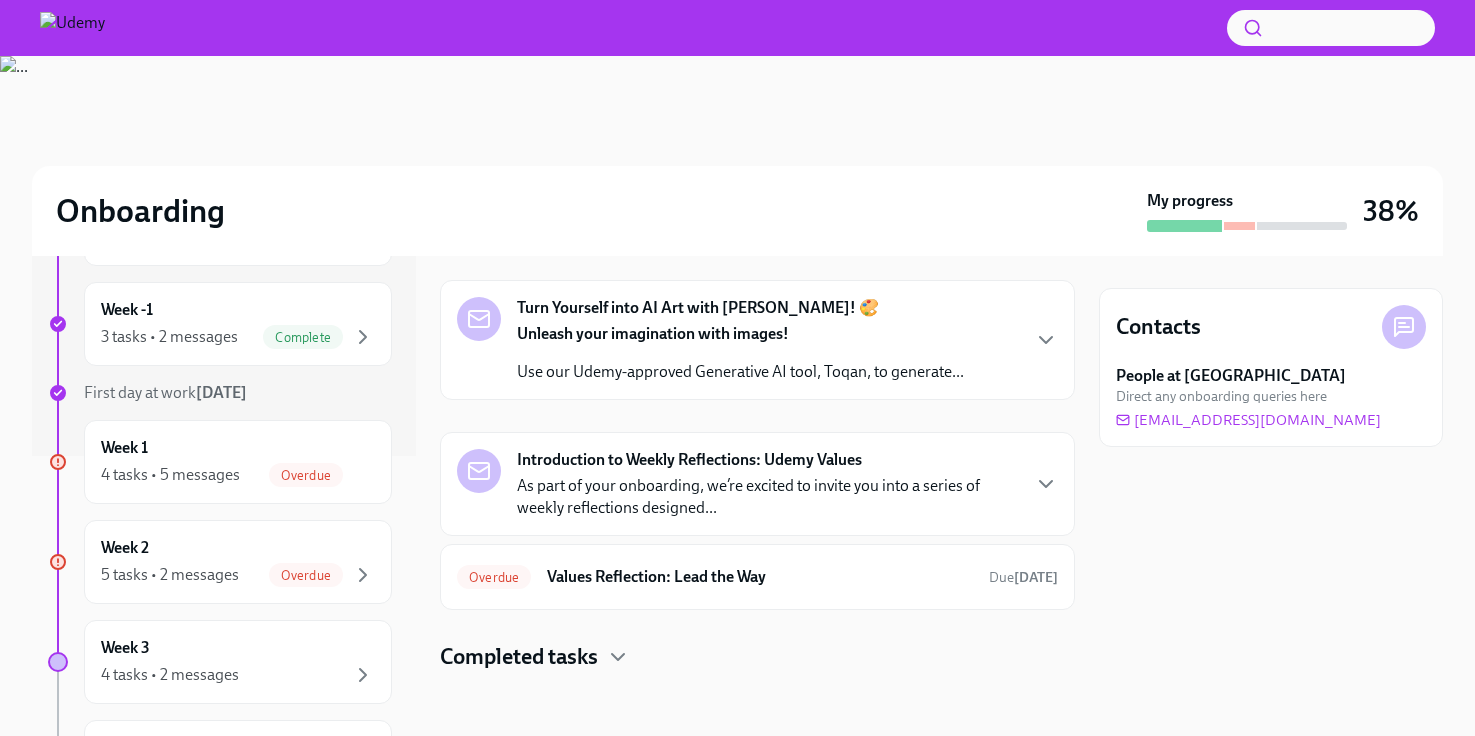 click on "Welcome to [GEOGRAPHIC_DATA]! The Workplace team would like to offer you the choice to select your..." at bounding box center [767, 209] 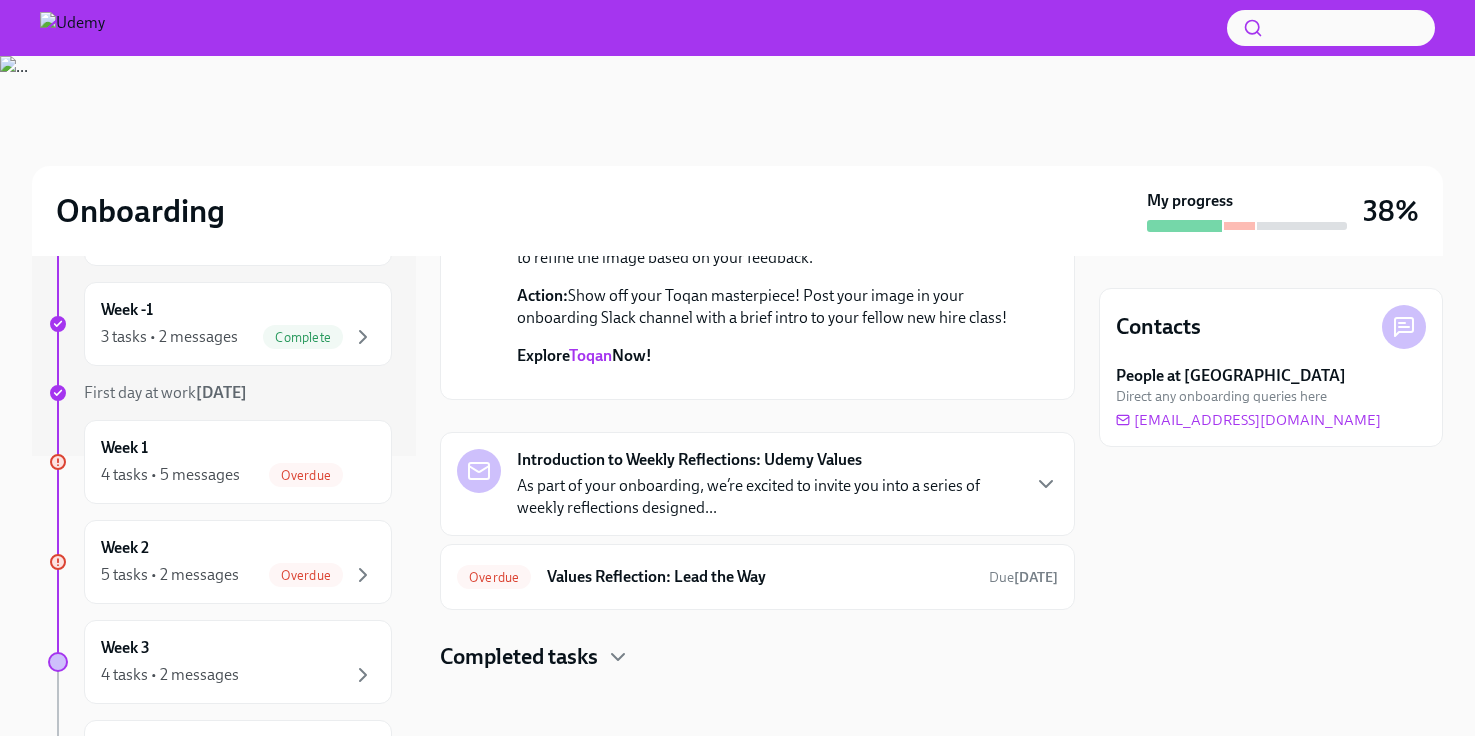 scroll, scrollTop: 3526, scrollLeft: 0, axis: vertical 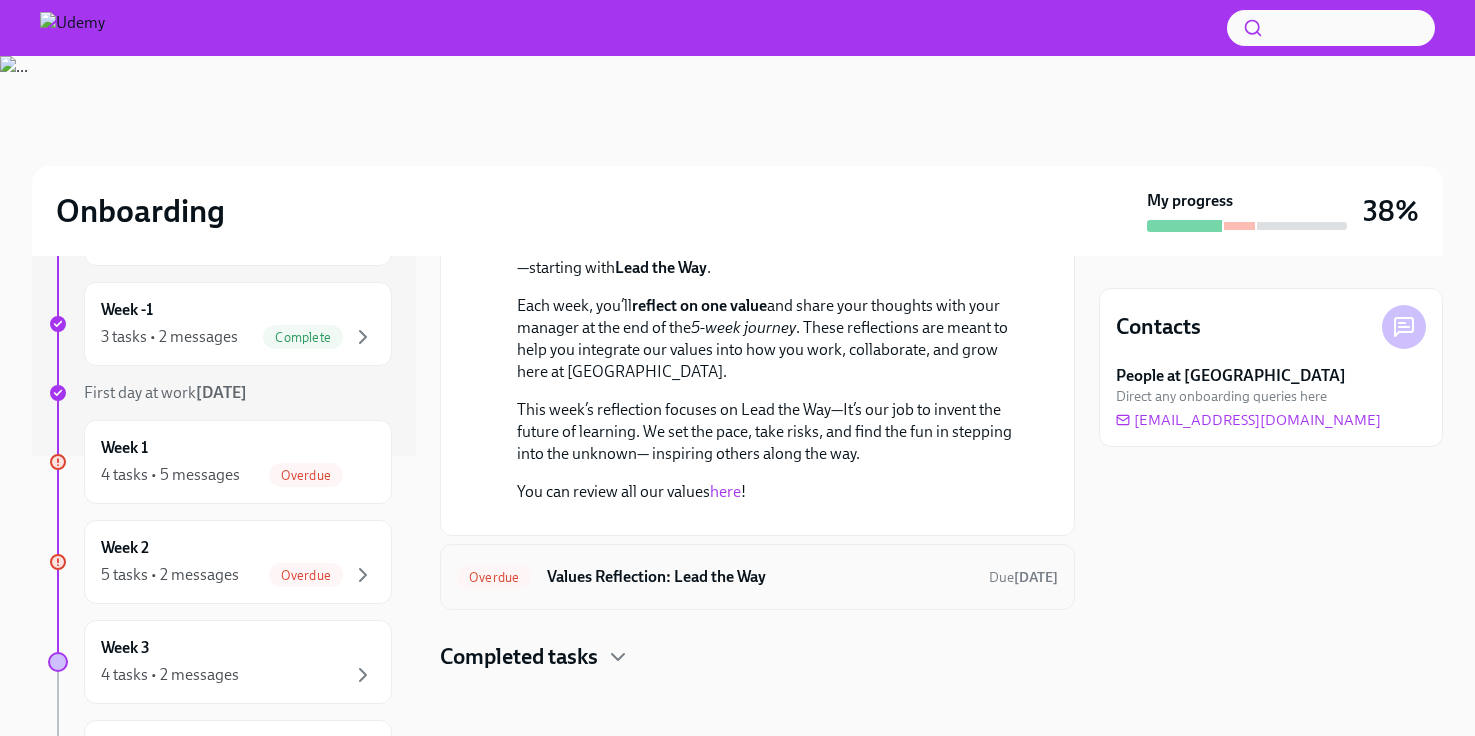 click on "Values Reflection: Lead the Way" at bounding box center (760, 577) 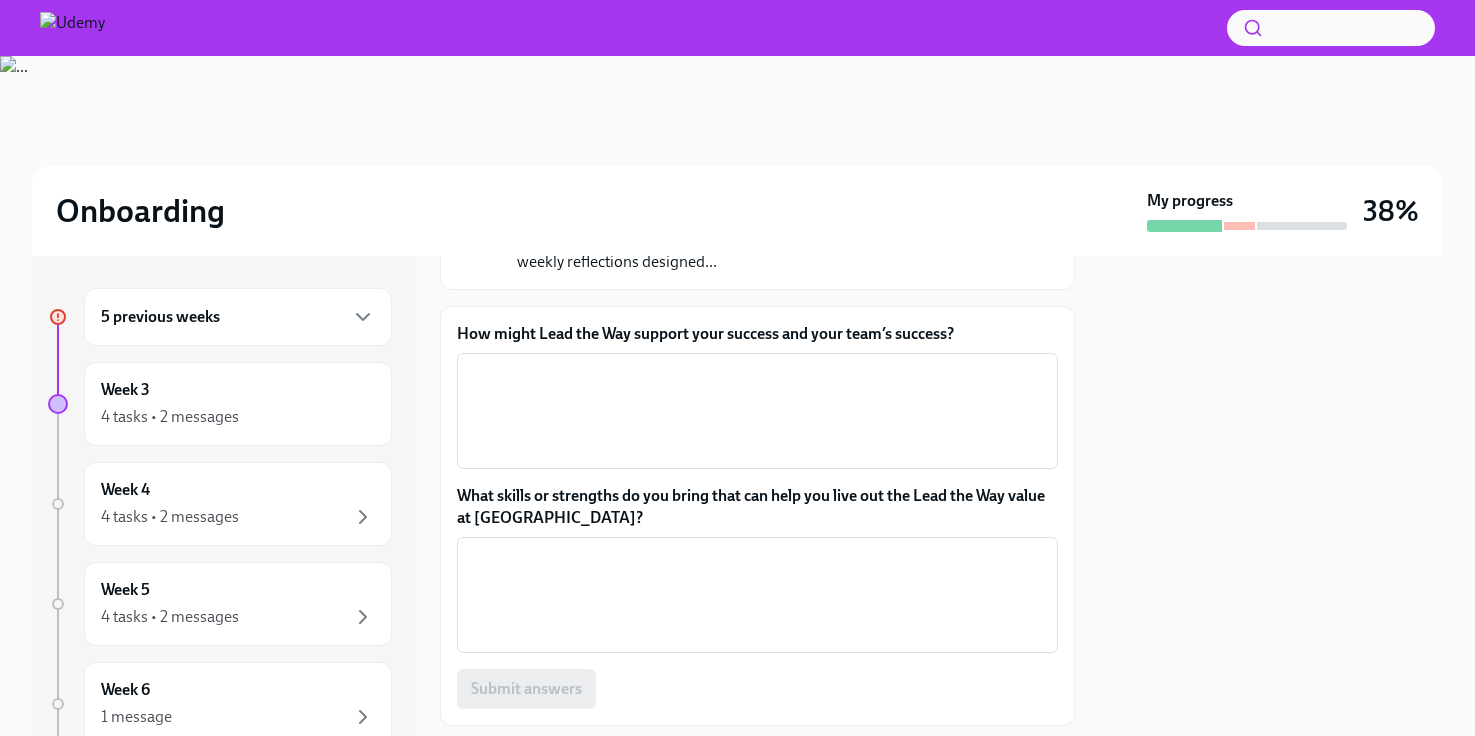 scroll, scrollTop: 176, scrollLeft: 0, axis: vertical 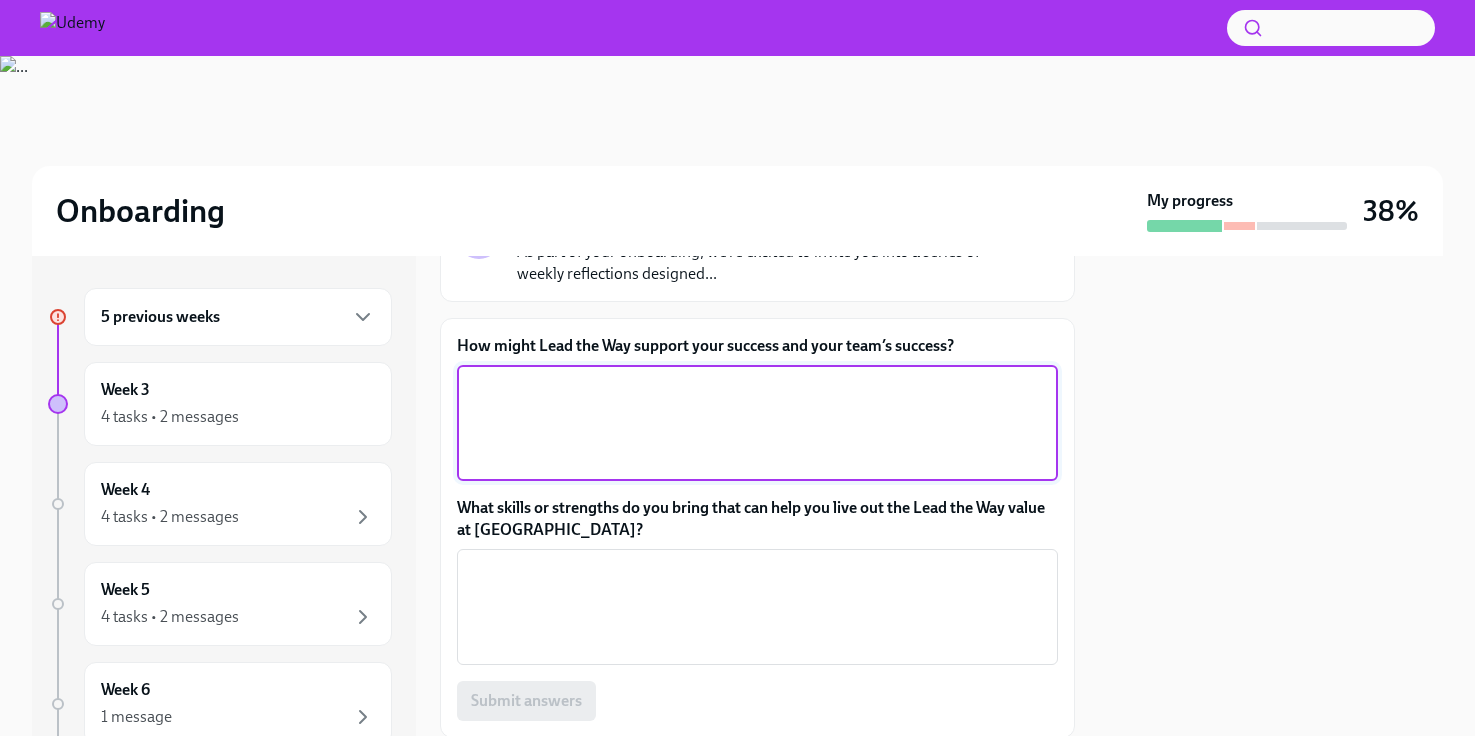 click on "How might Lead the Way support your success and your team’s success?" at bounding box center [757, 423] 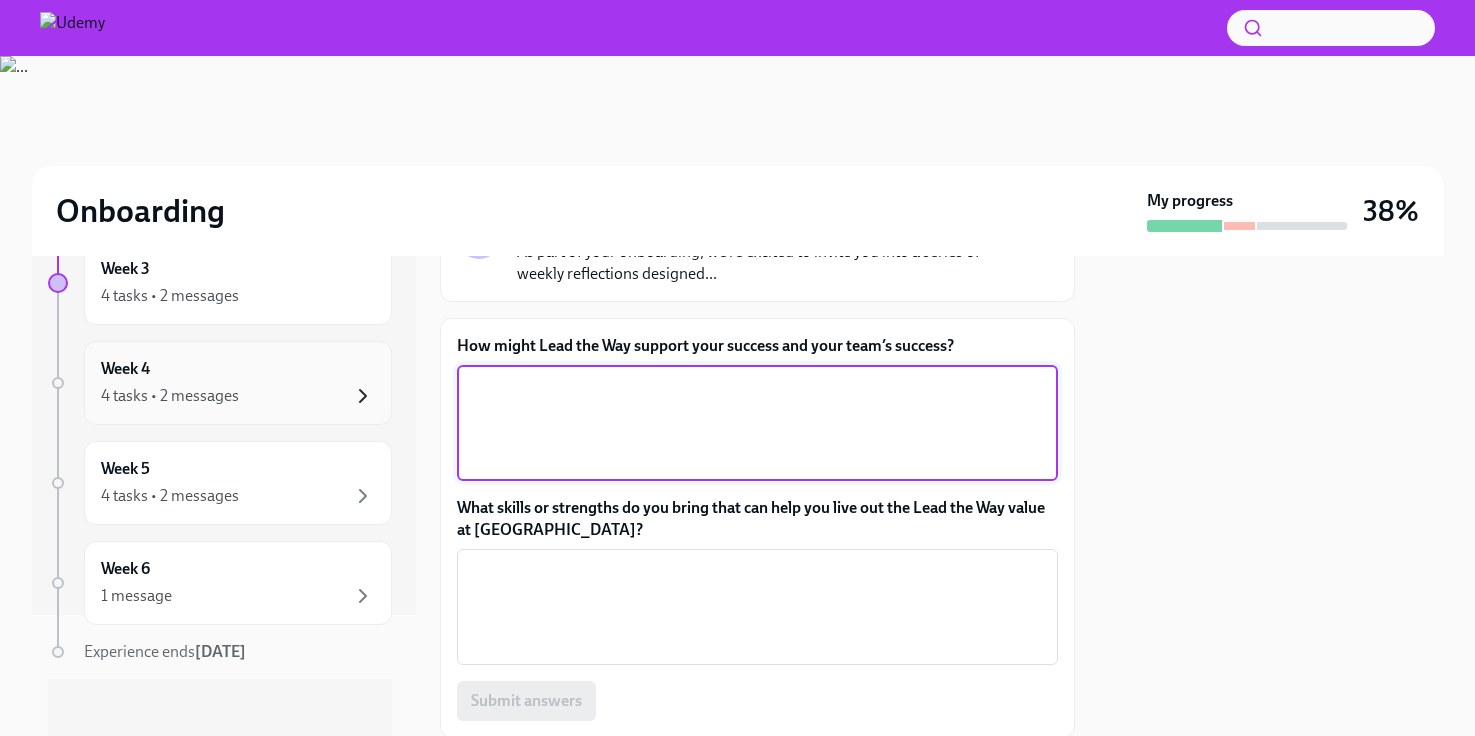 scroll, scrollTop: 128, scrollLeft: 0, axis: vertical 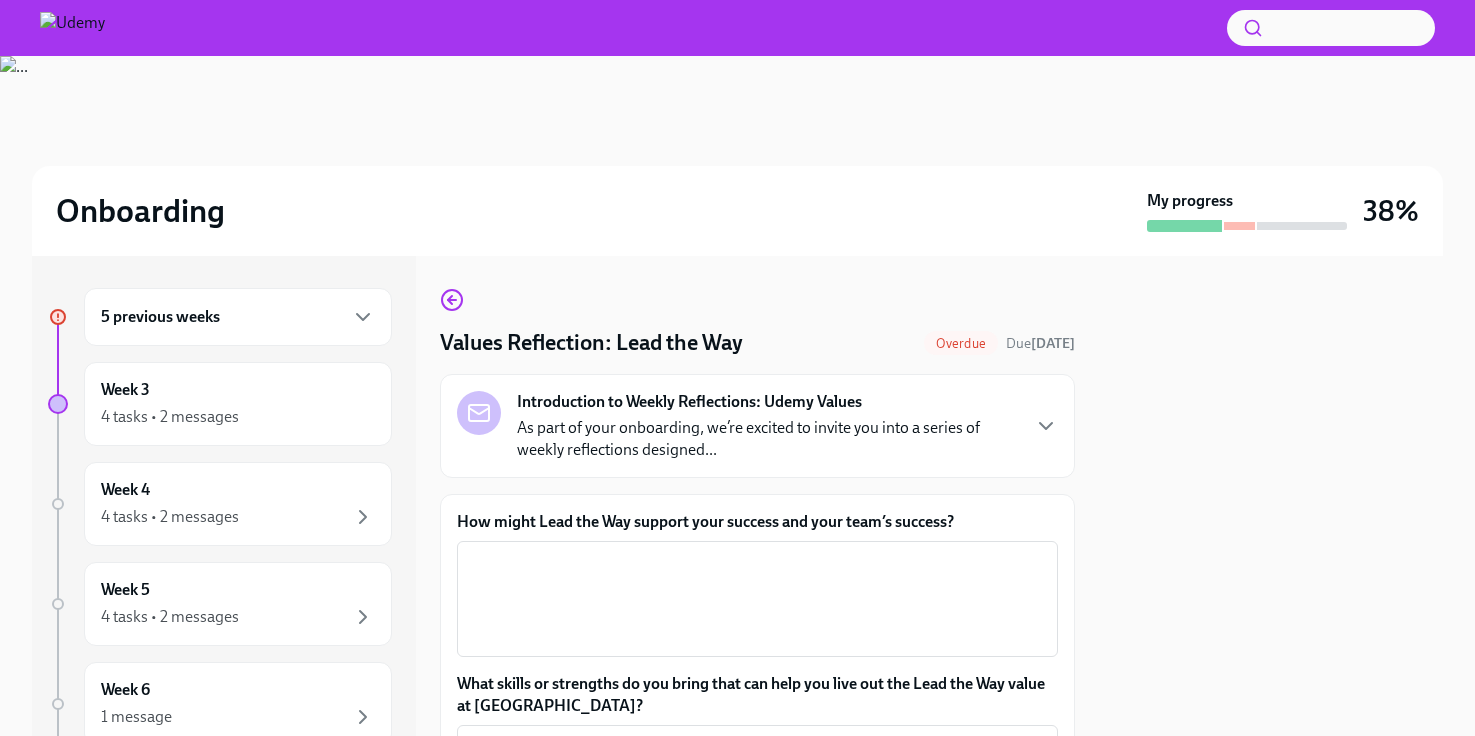 click on "5 previous weeks" at bounding box center (160, 317) 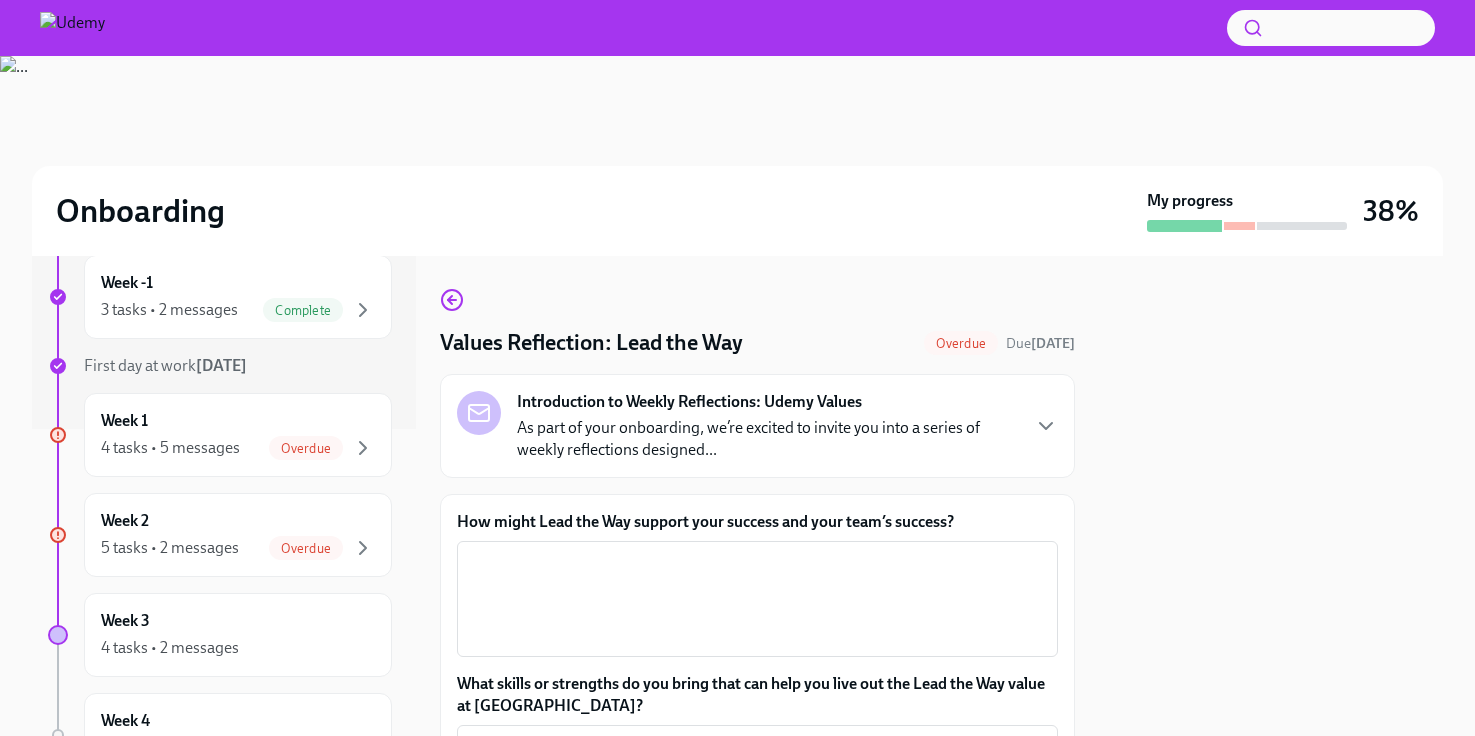 scroll, scrollTop: 336, scrollLeft: 0, axis: vertical 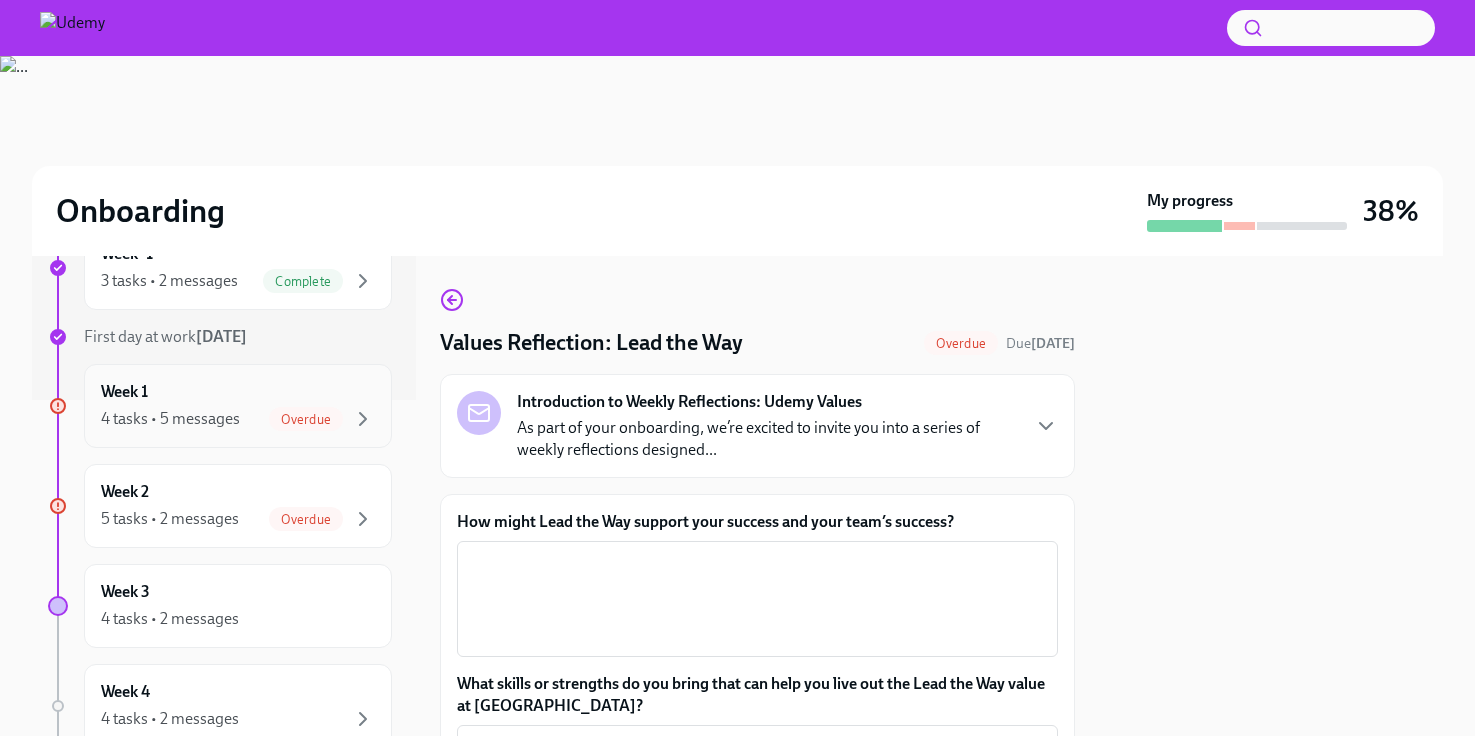 click on "Week 1 4 tasks • 5 messages Overdue" at bounding box center (238, 406) 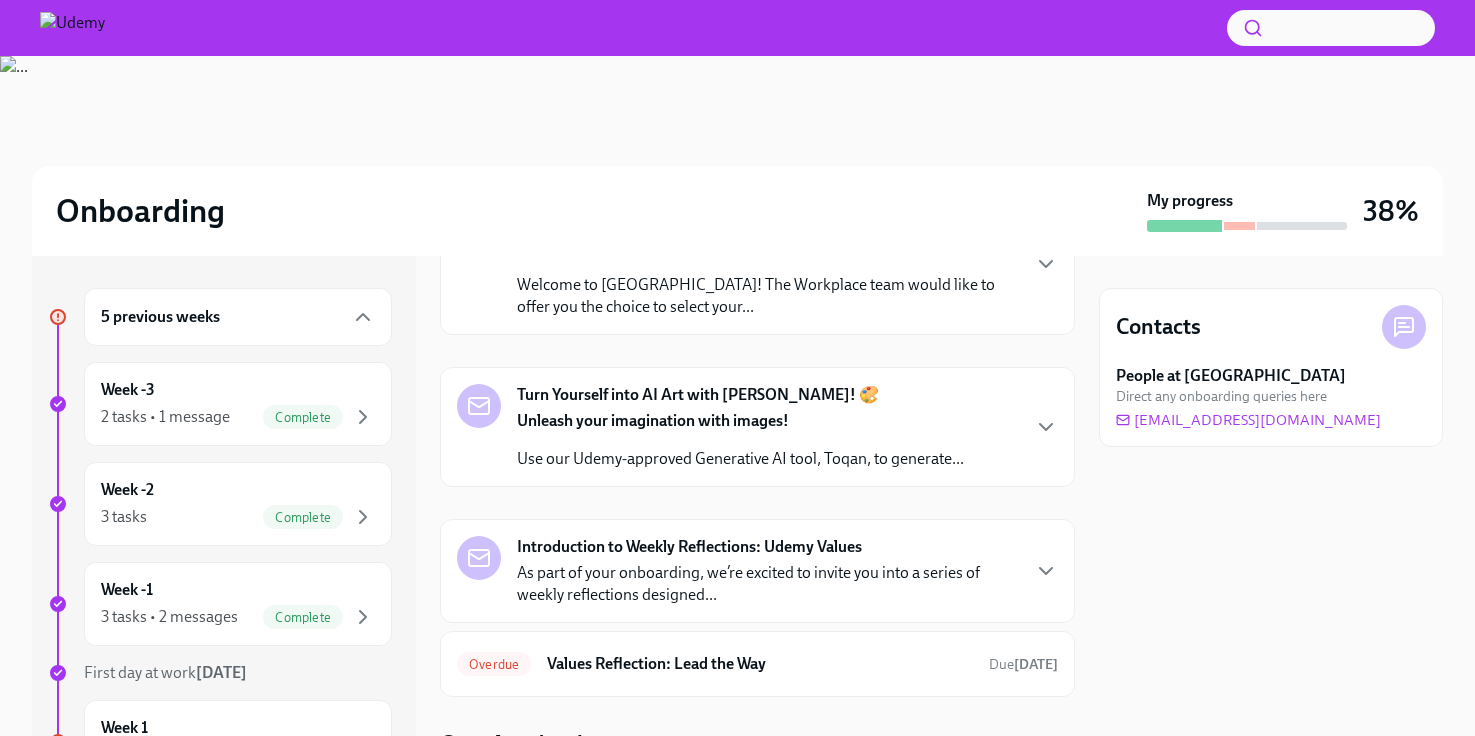 scroll, scrollTop: 552, scrollLeft: 0, axis: vertical 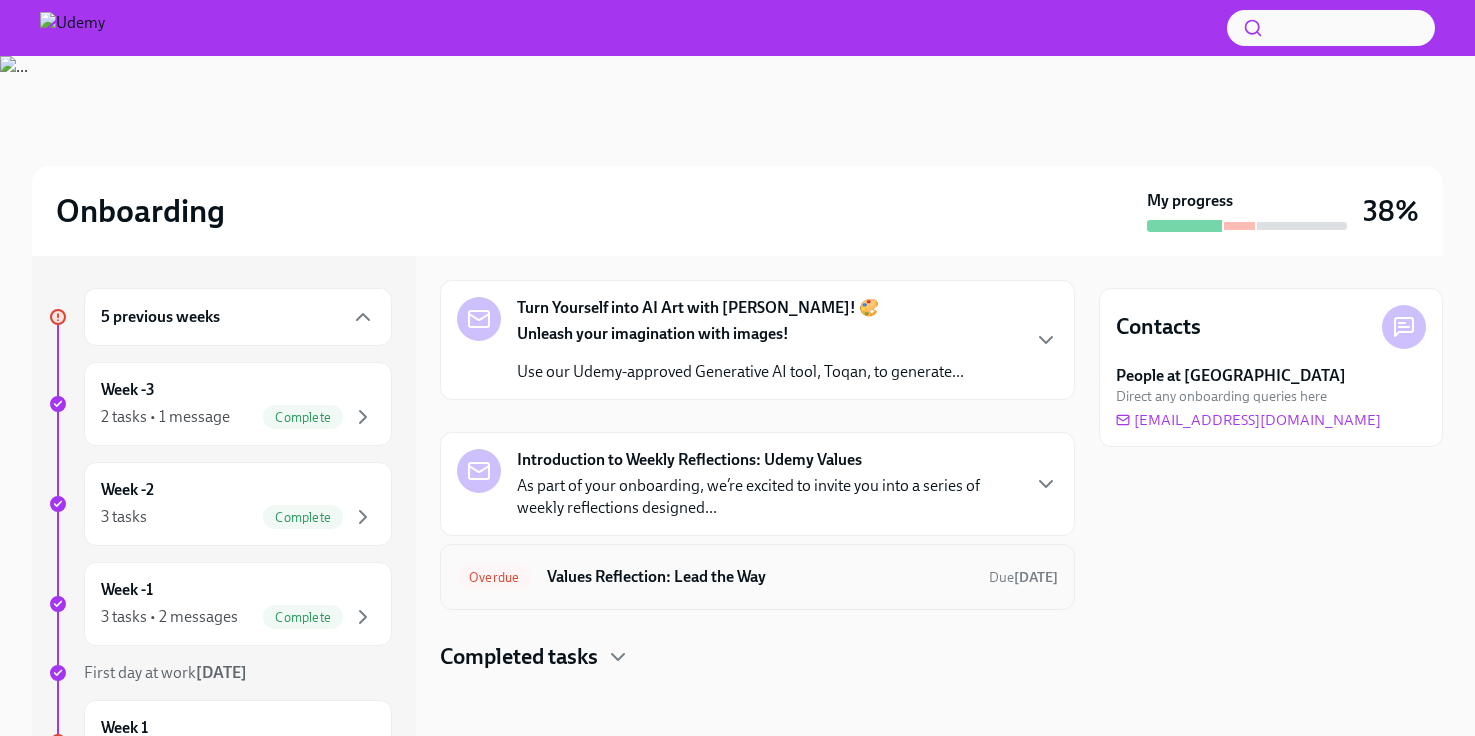 click on "Overdue Values Reflection: Lead the Way Due  [DATE]" at bounding box center (757, 577) 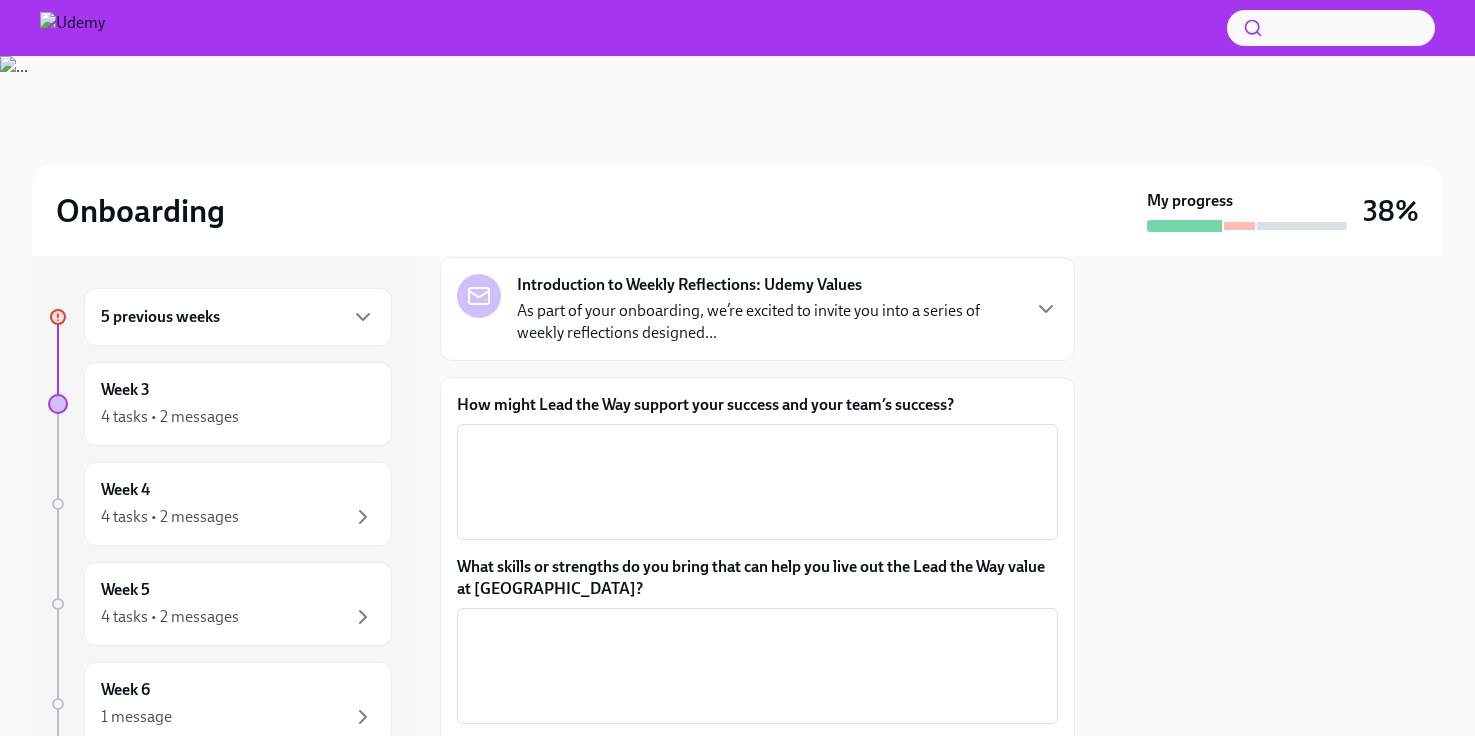scroll, scrollTop: 126, scrollLeft: 0, axis: vertical 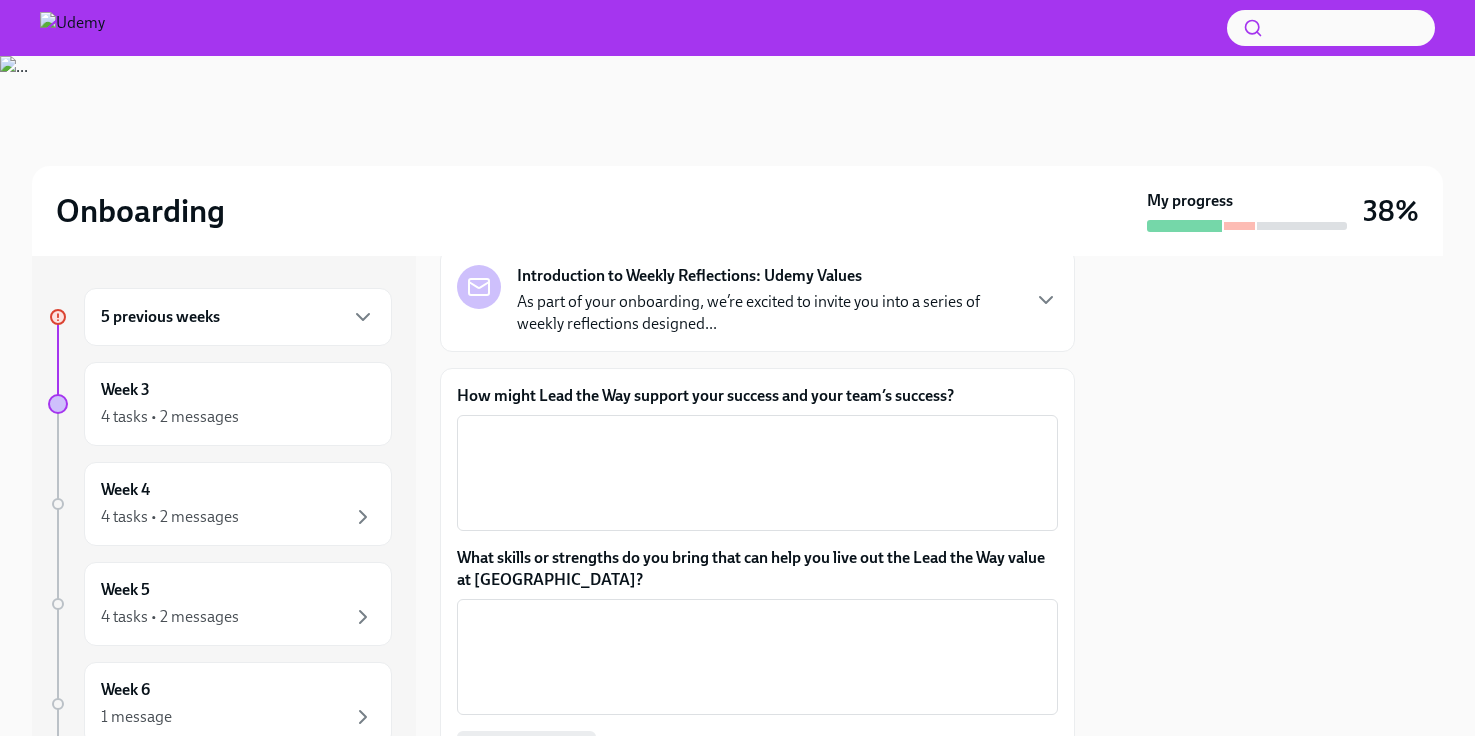 click on "As part of your onboarding, we’re excited to invite you into a series of weekly reflections designed..." at bounding box center (767, 313) 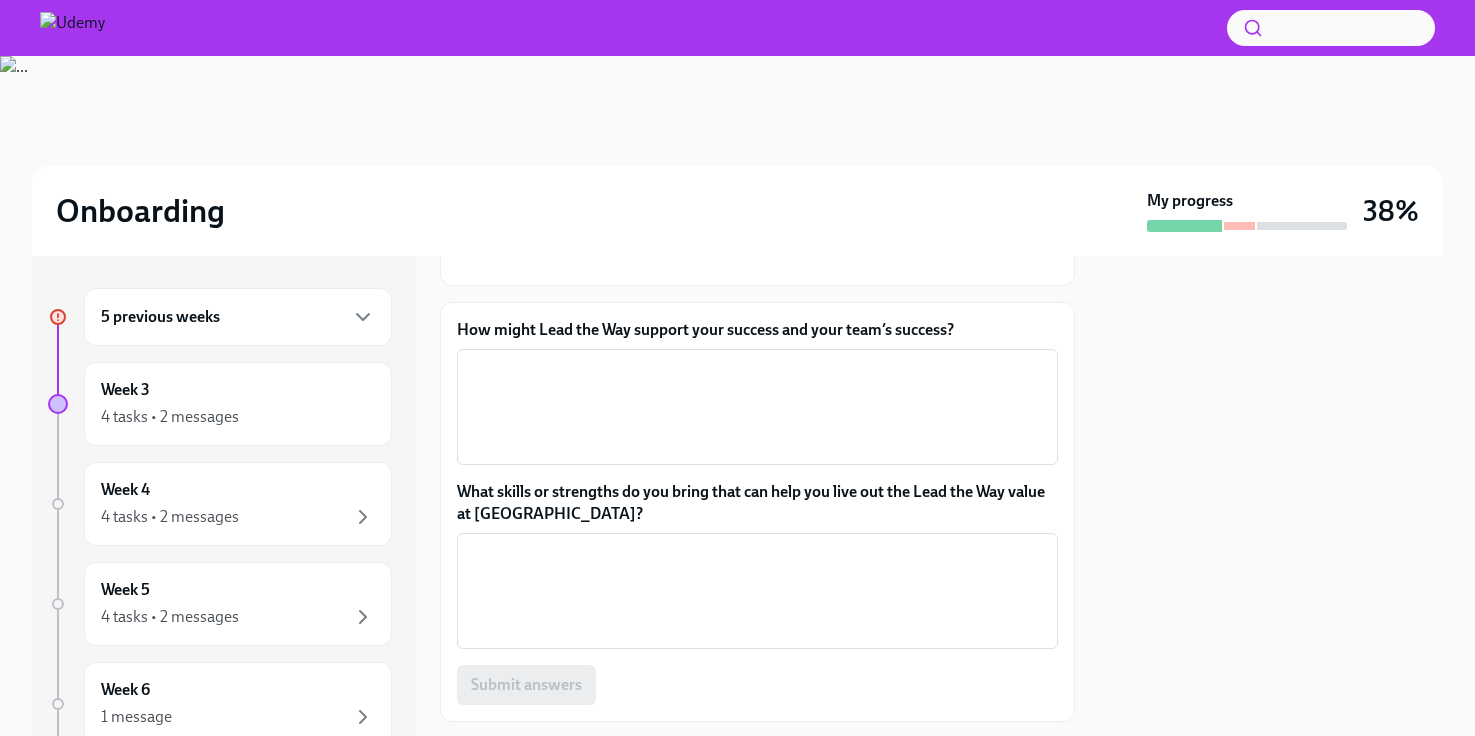 scroll, scrollTop: 774, scrollLeft: 0, axis: vertical 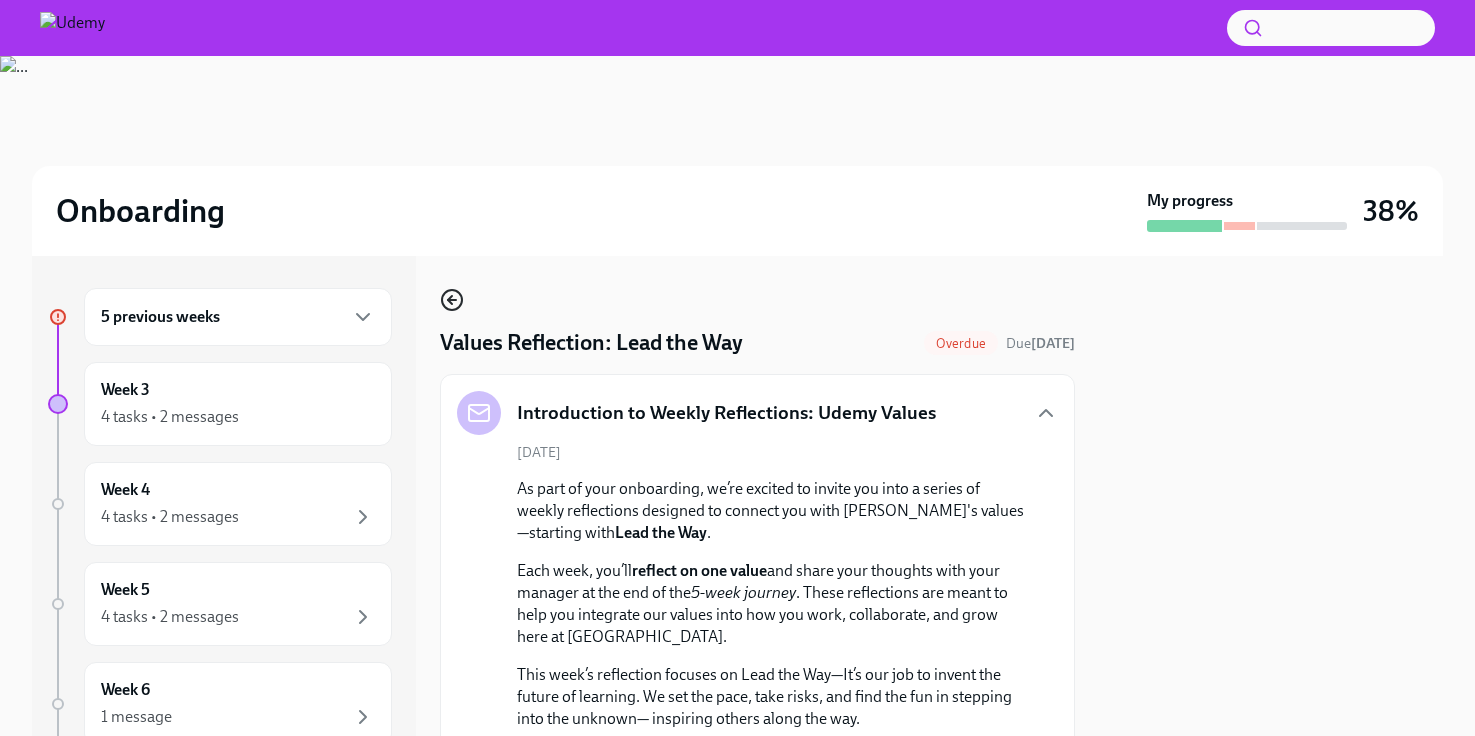 click 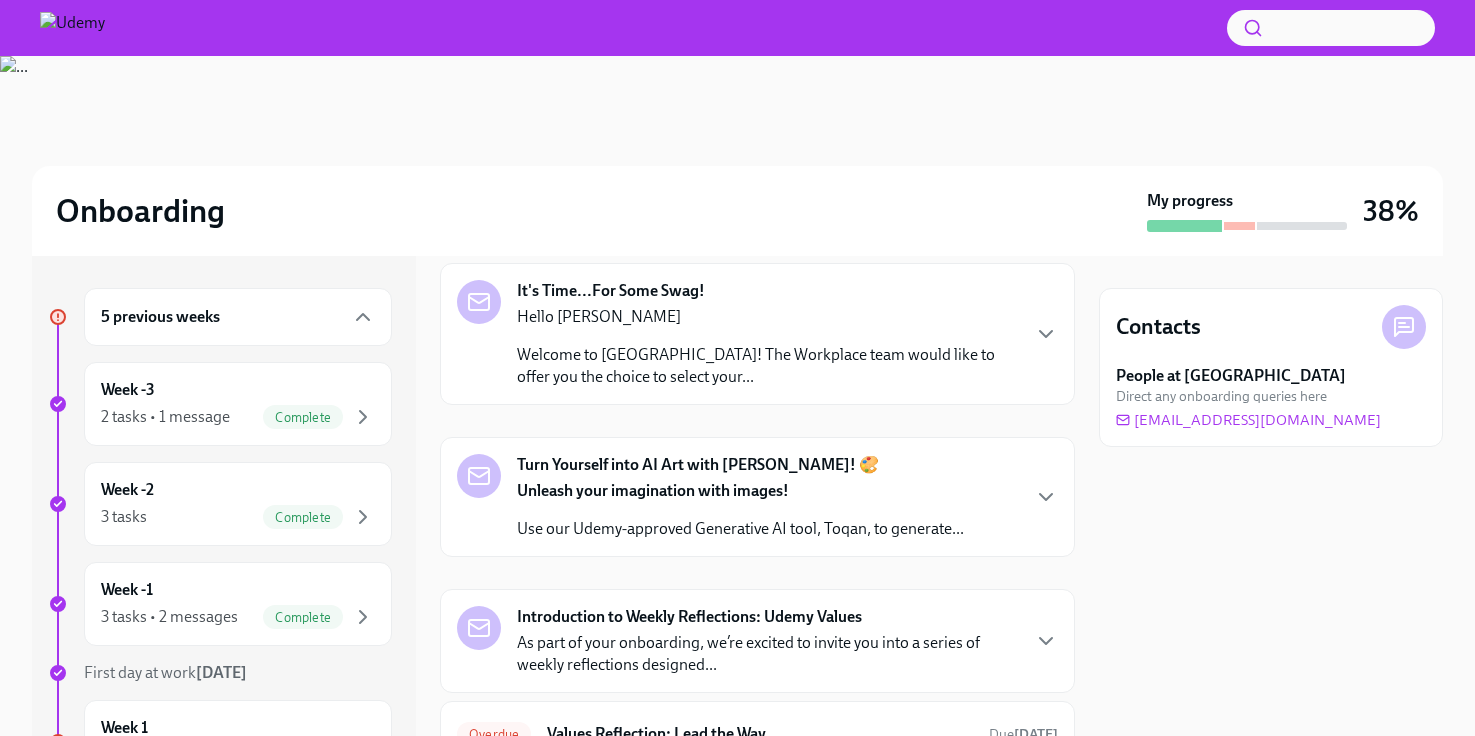 scroll, scrollTop: 380, scrollLeft: 0, axis: vertical 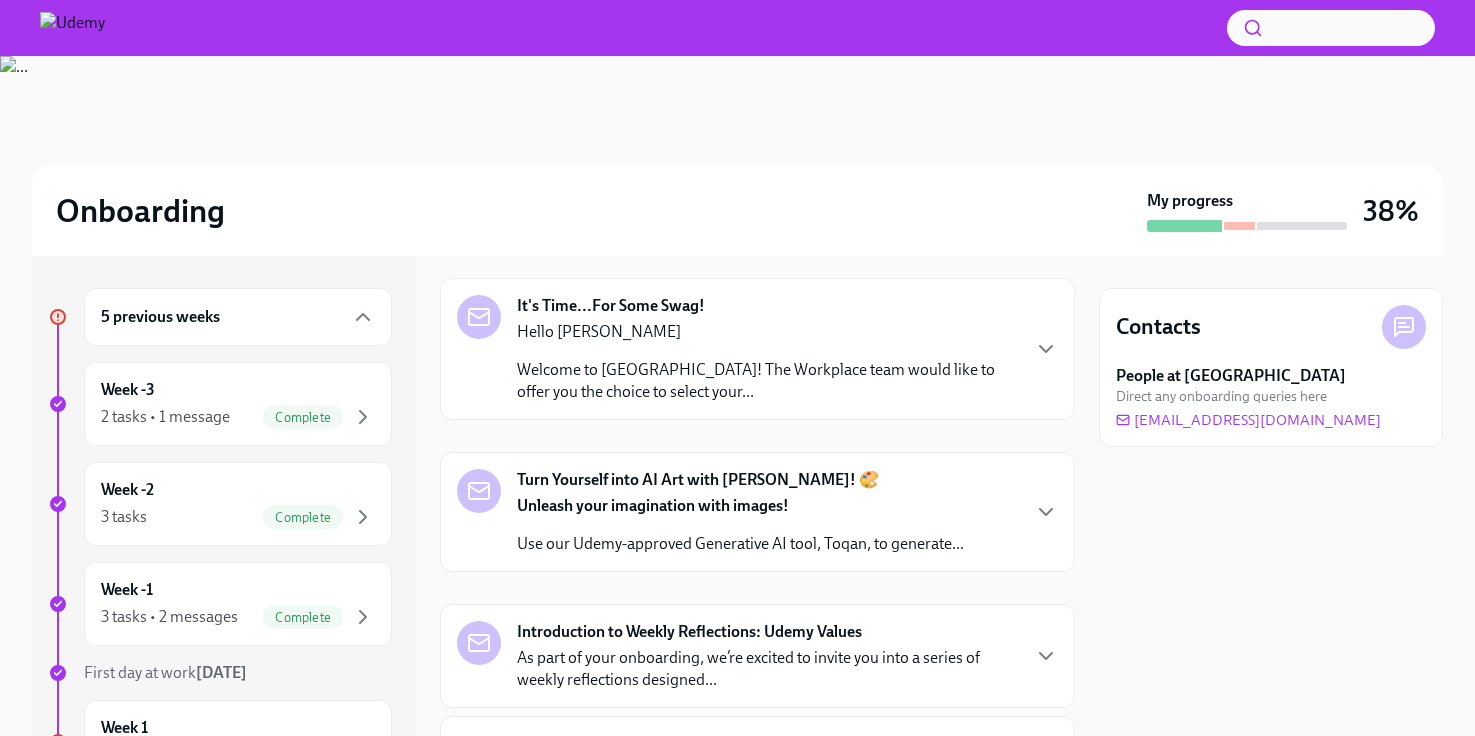 click on "Welcome to [GEOGRAPHIC_DATA]! The Workplace team would like to offer you the choice to select your..." at bounding box center (767, 381) 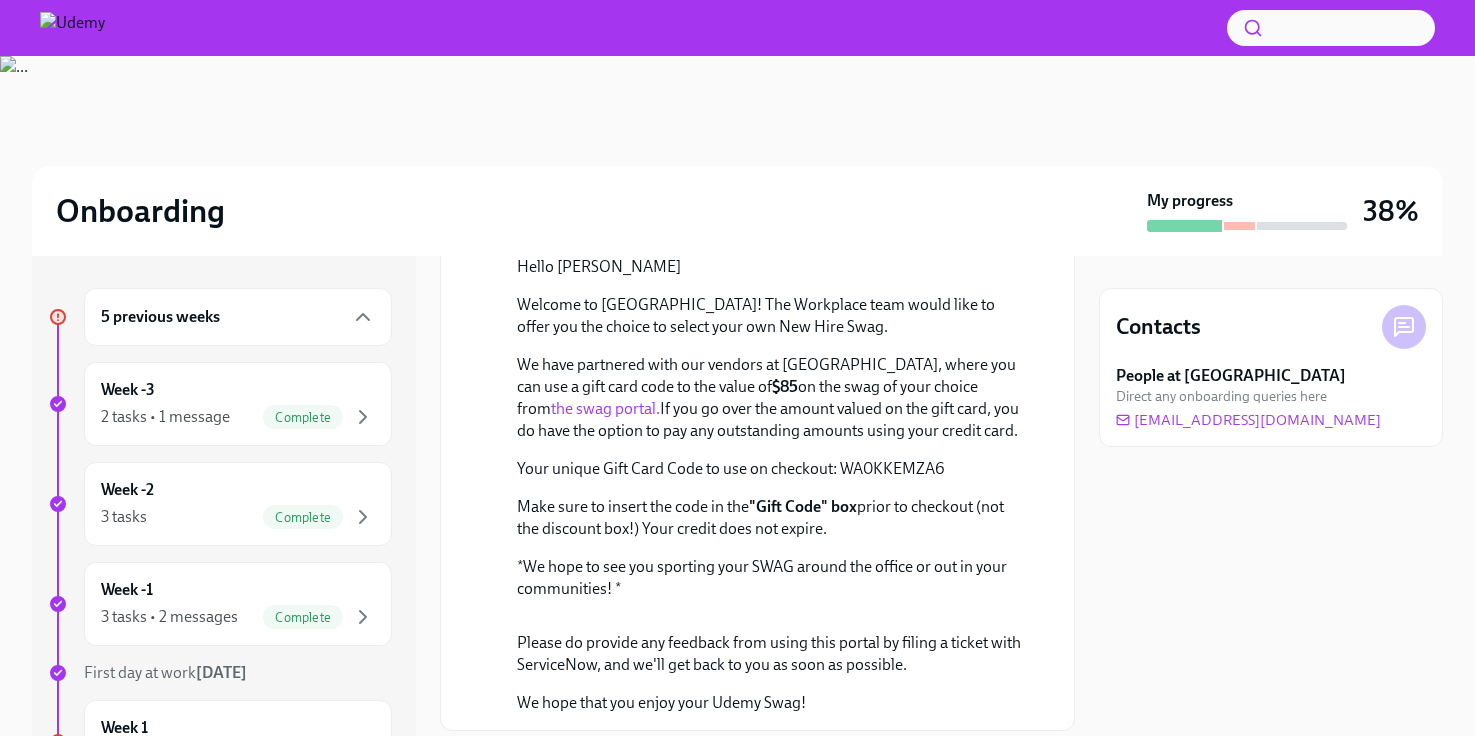 scroll, scrollTop: 600, scrollLeft: 0, axis: vertical 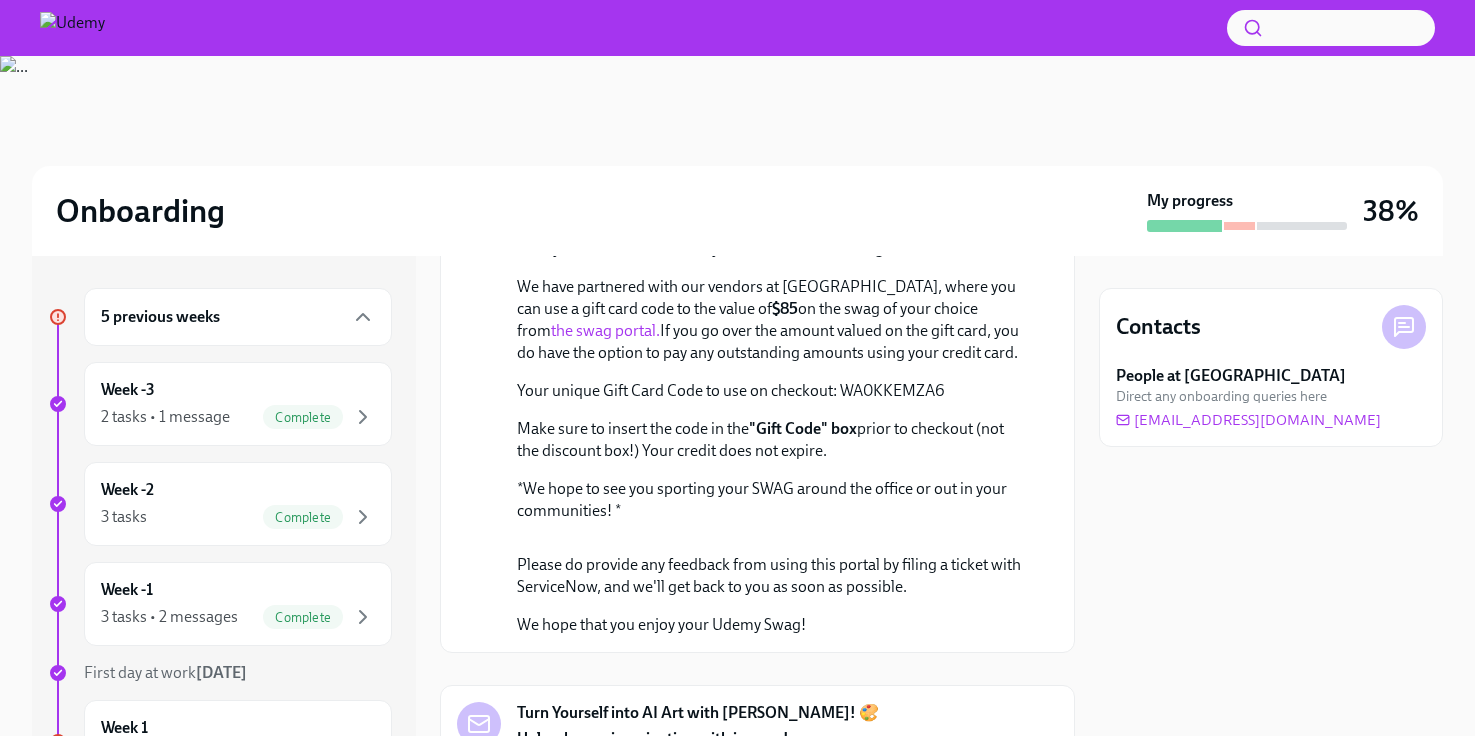 click on "the swag portal." at bounding box center (605, 330) 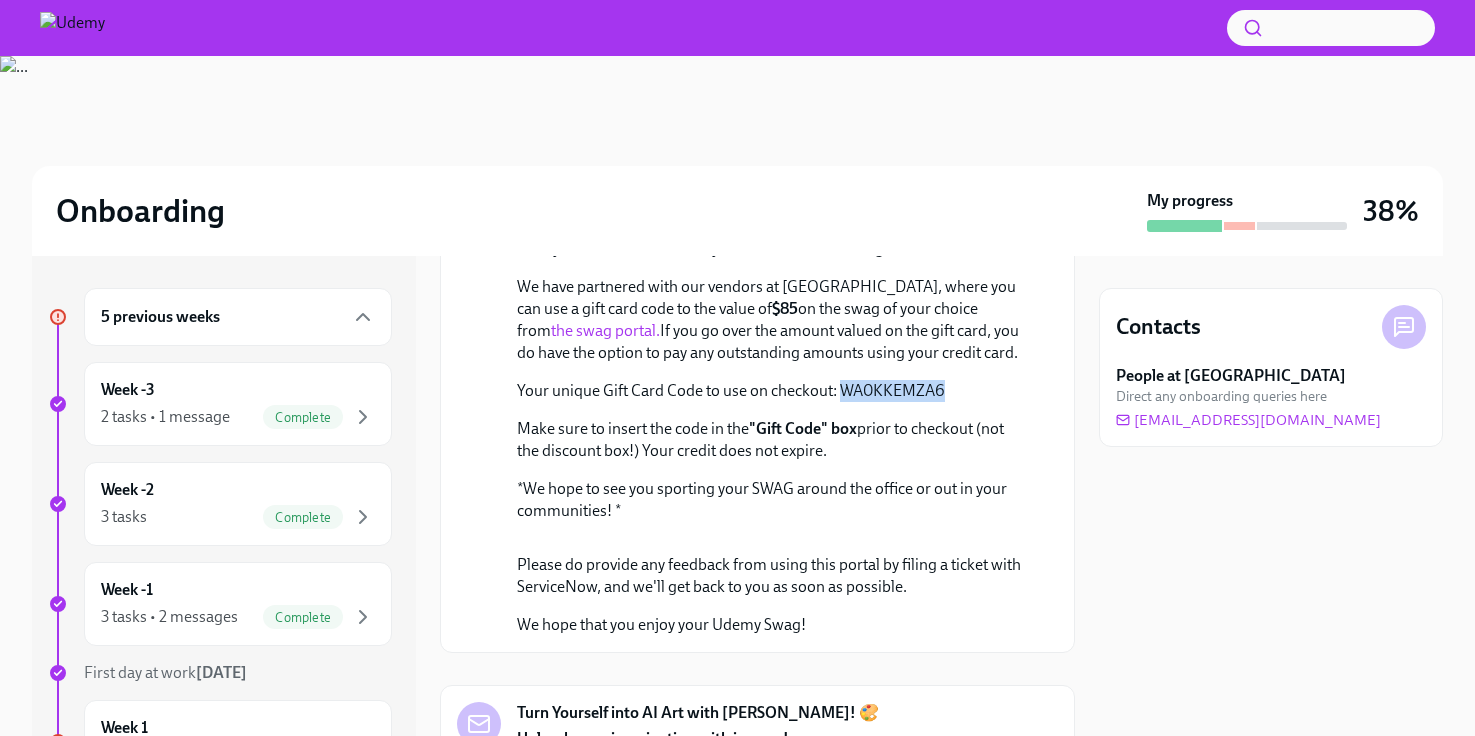 click on "Your unique Gift Card Code to use on checkout:  WA0KKEMZA6" at bounding box center (771, 391) 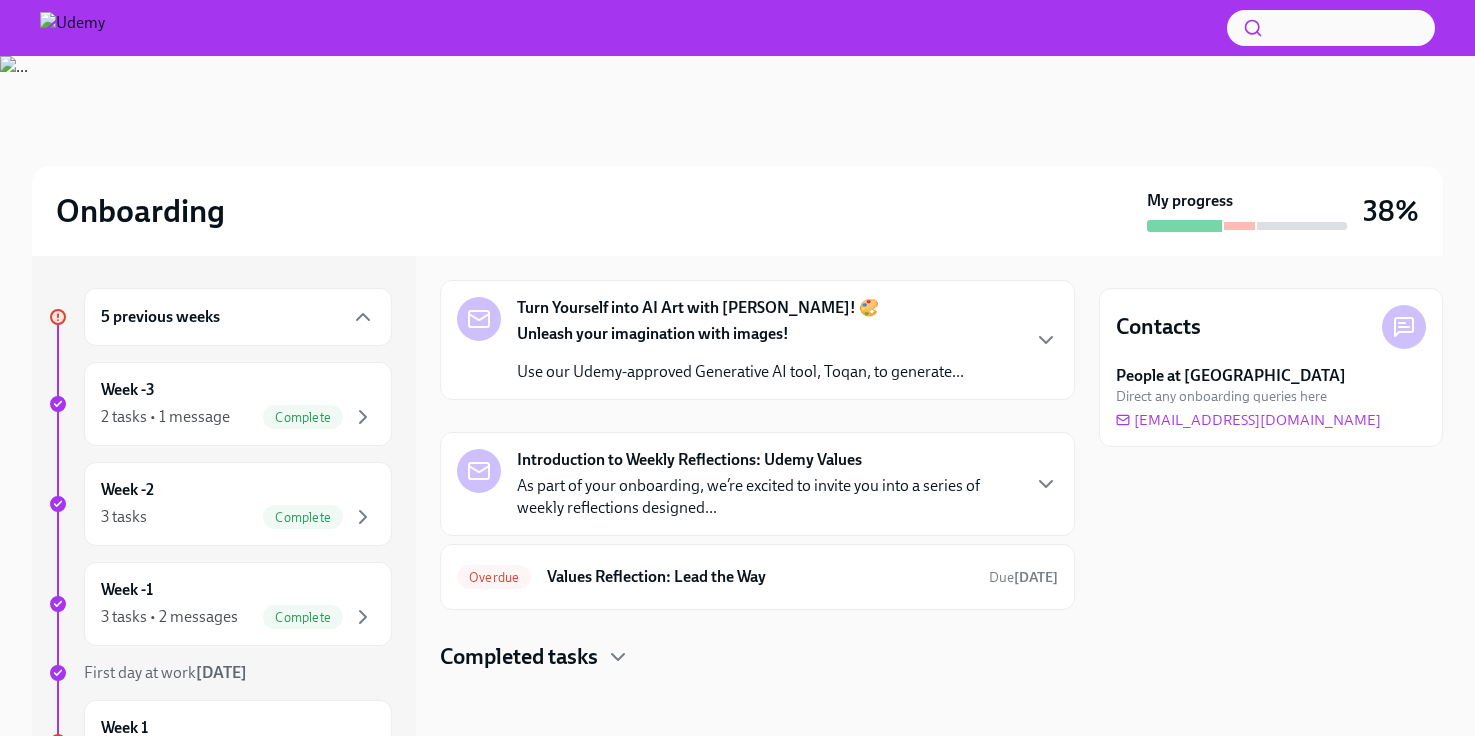 scroll, scrollTop: 1135, scrollLeft: 0, axis: vertical 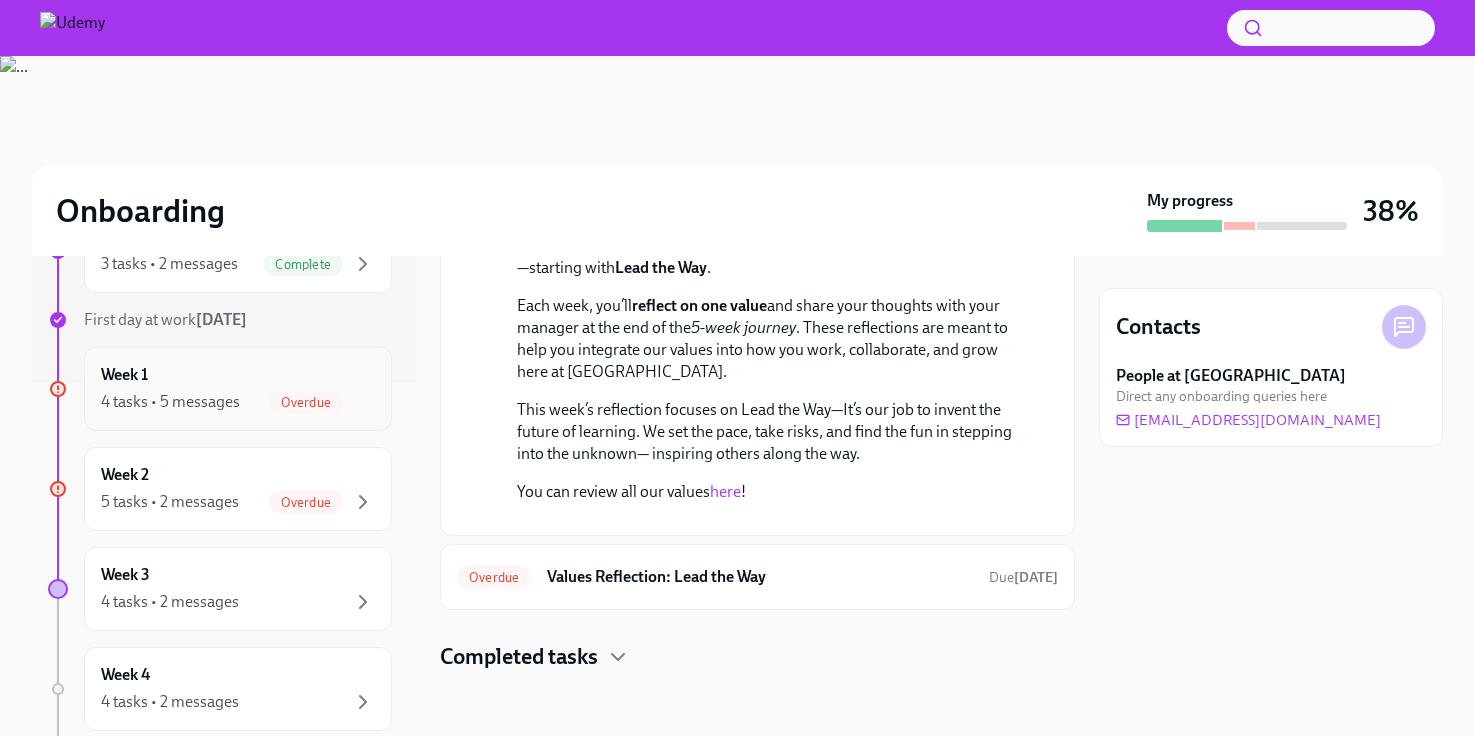 click on "4 tasks • 5 messages Overdue" at bounding box center (238, 402) 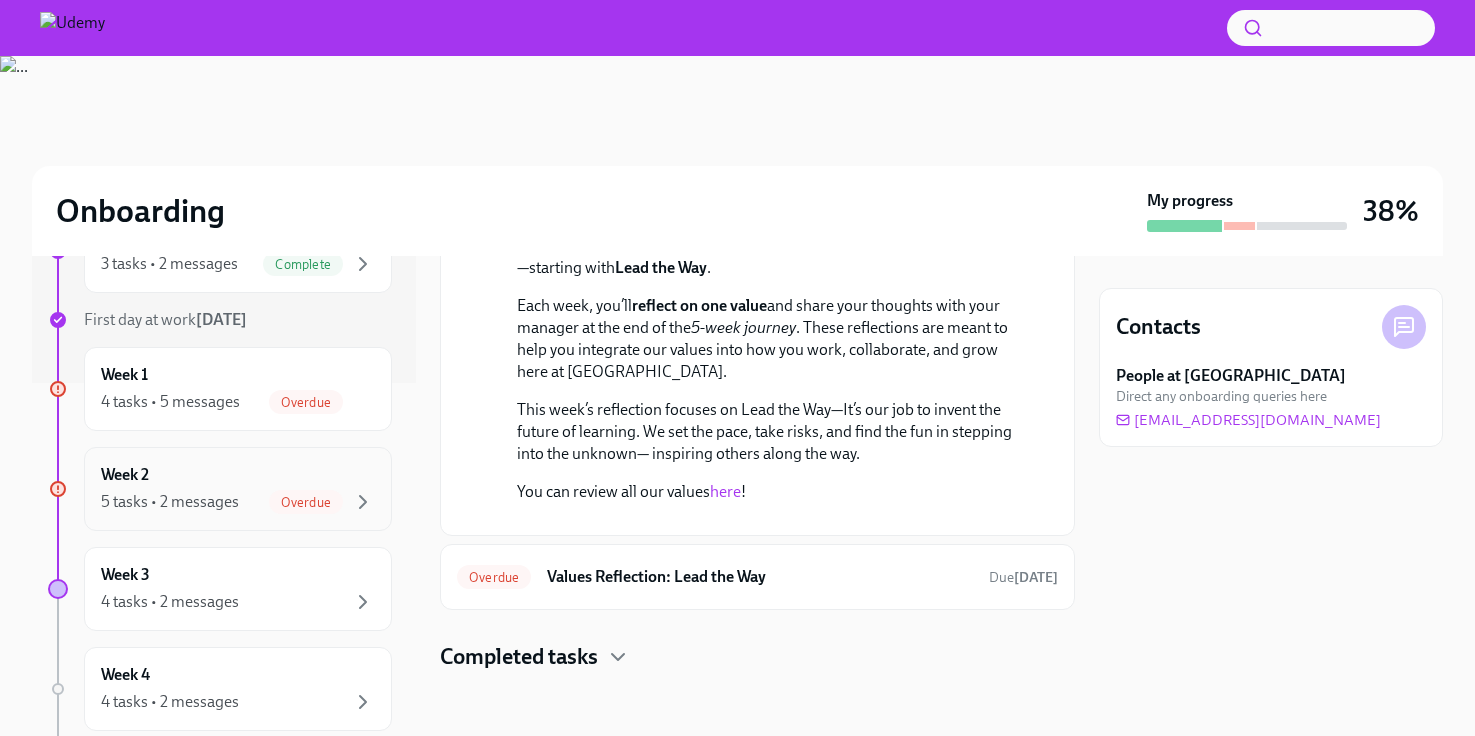click on "Overdue" at bounding box center (306, 502) 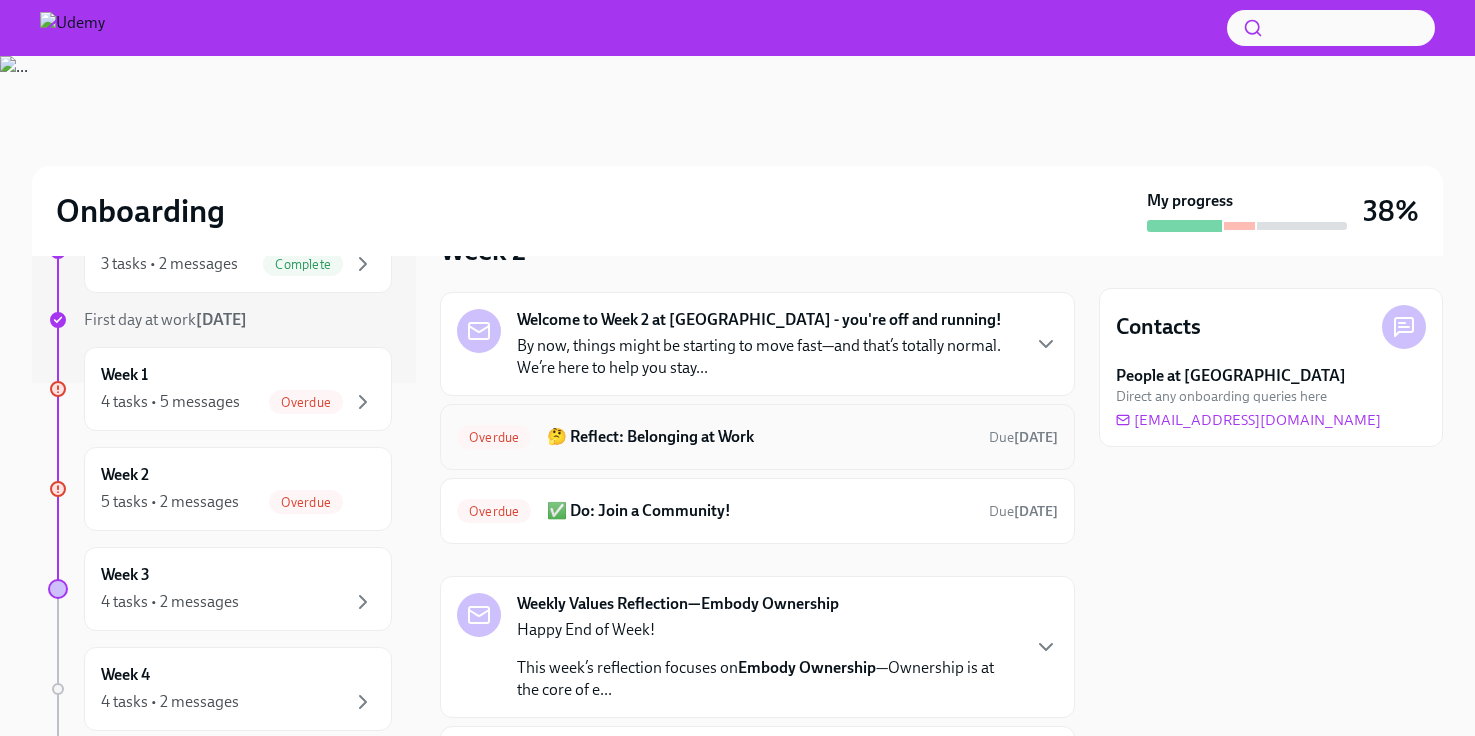 scroll, scrollTop: 62, scrollLeft: 0, axis: vertical 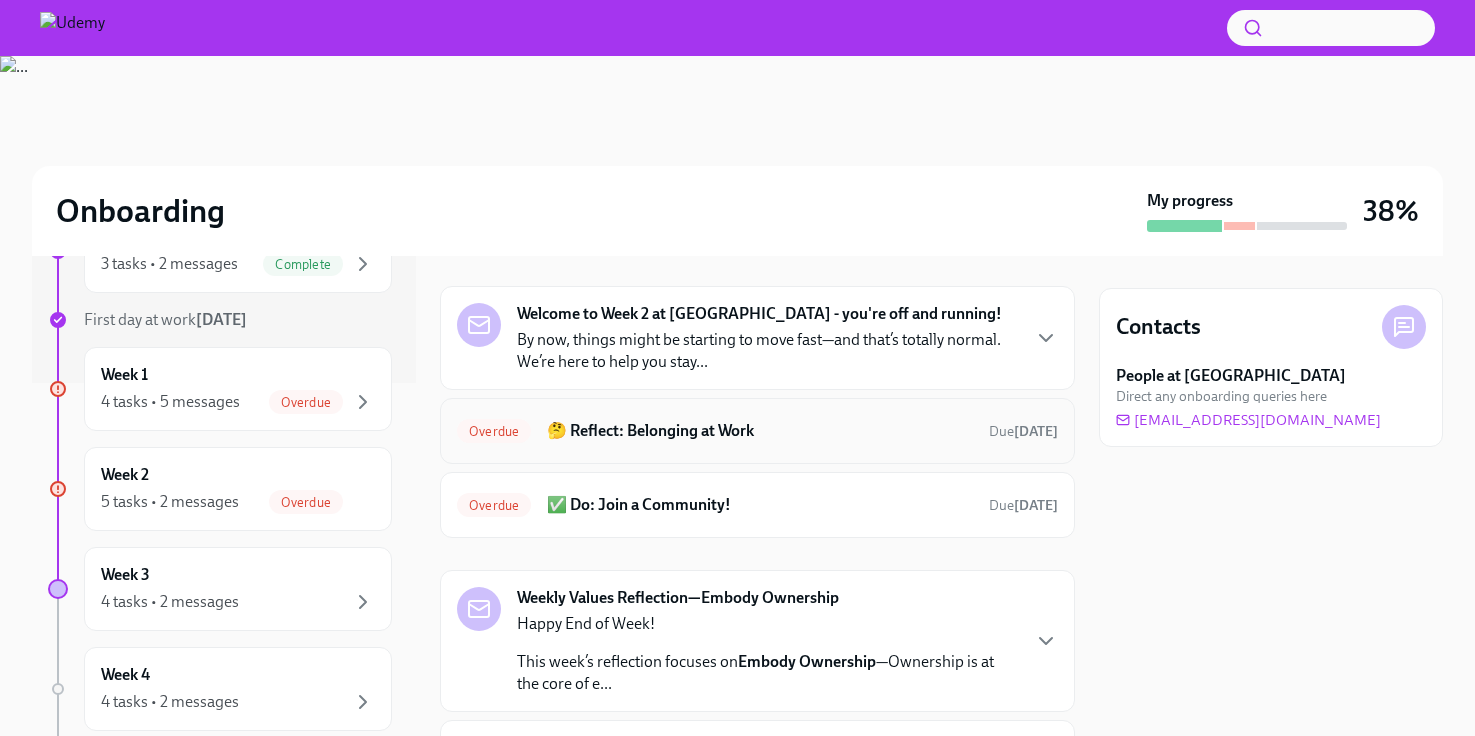 click on "Overdue 🤔 Reflect: Belonging at Work Due  [DATE]" at bounding box center [757, 431] 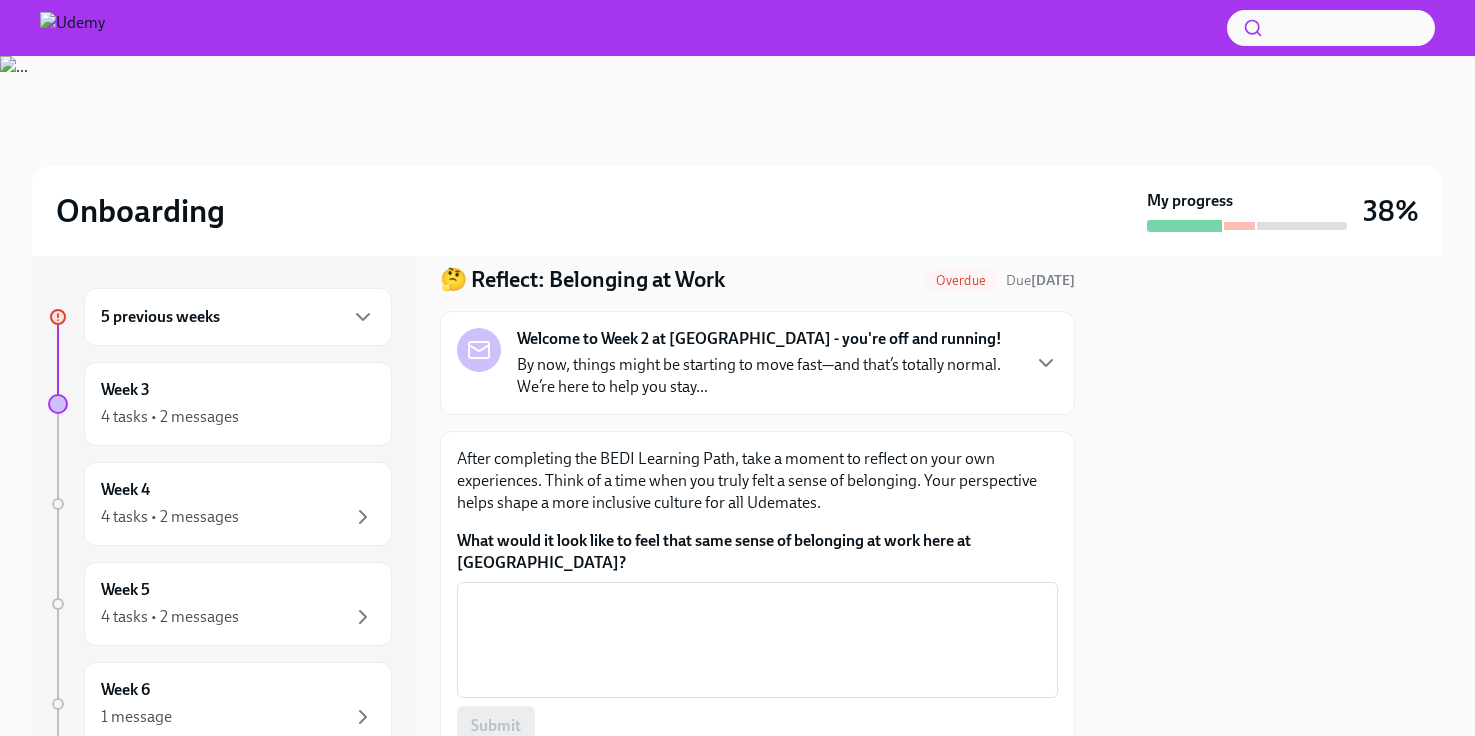 scroll, scrollTop: 0, scrollLeft: 0, axis: both 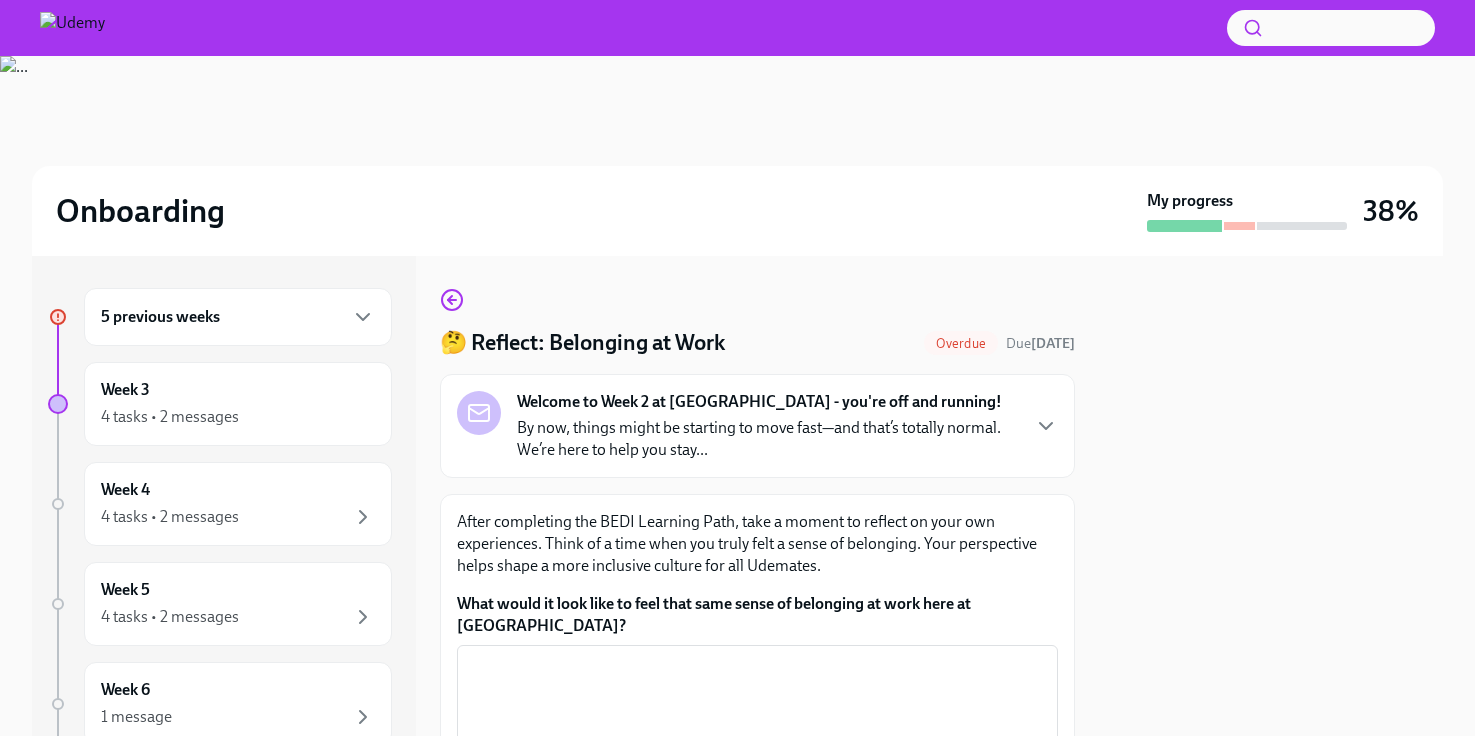 click on "Welcome to Week 2 at [GEOGRAPHIC_DATA] - you're off and running!" at bounding box center [759, 402] 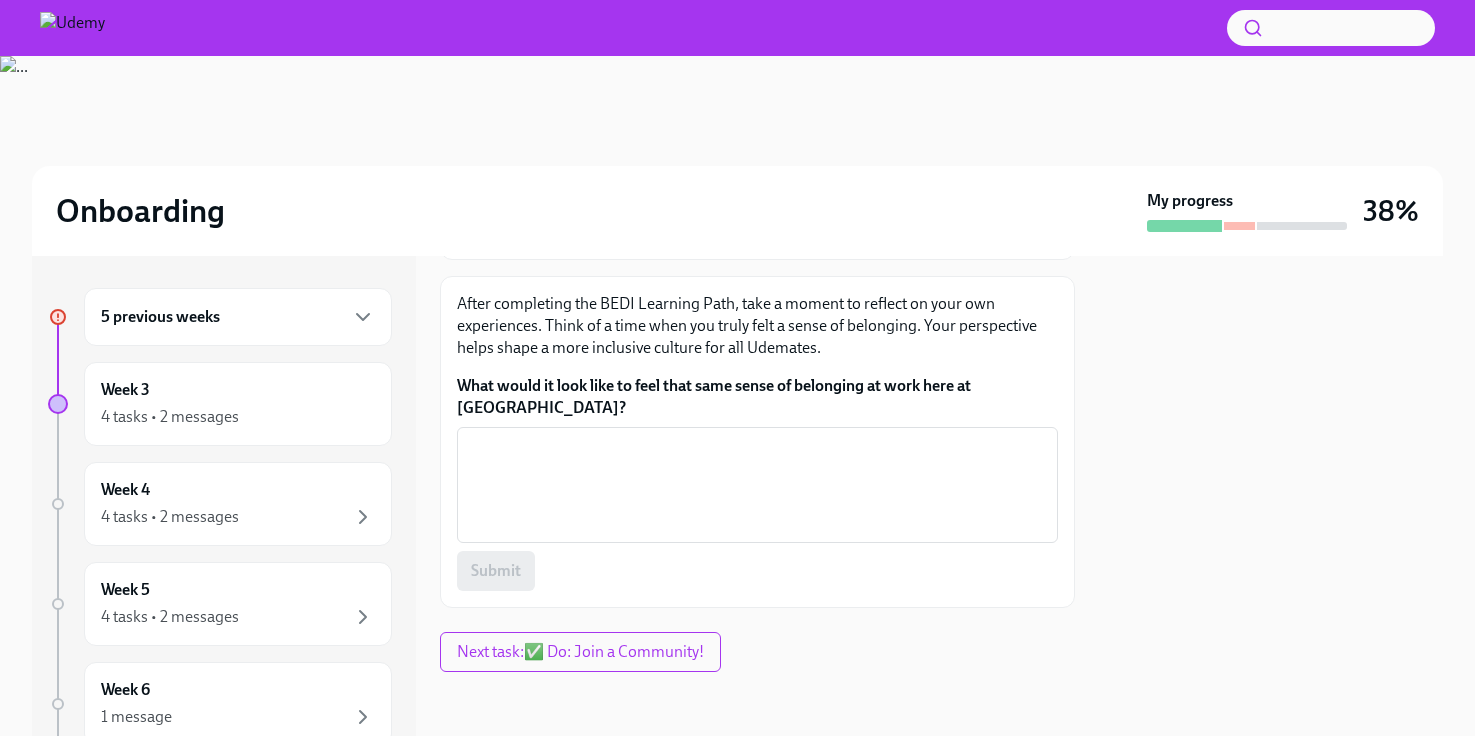 scroll, scrollTop: 978, scrollLeft: 0, axis: vertical 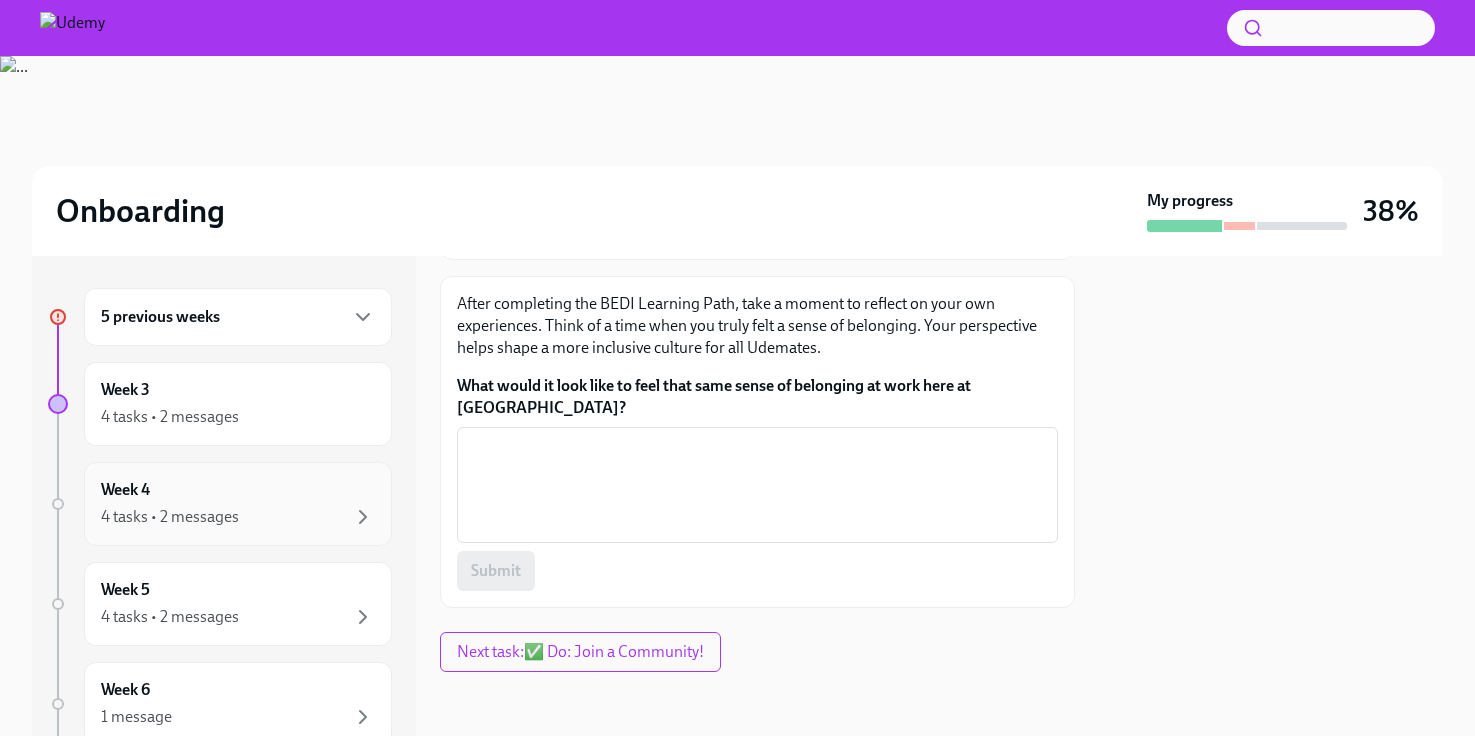 click on "Week 4 4 tasks • 2 messages" at bounding box center [238, 504] 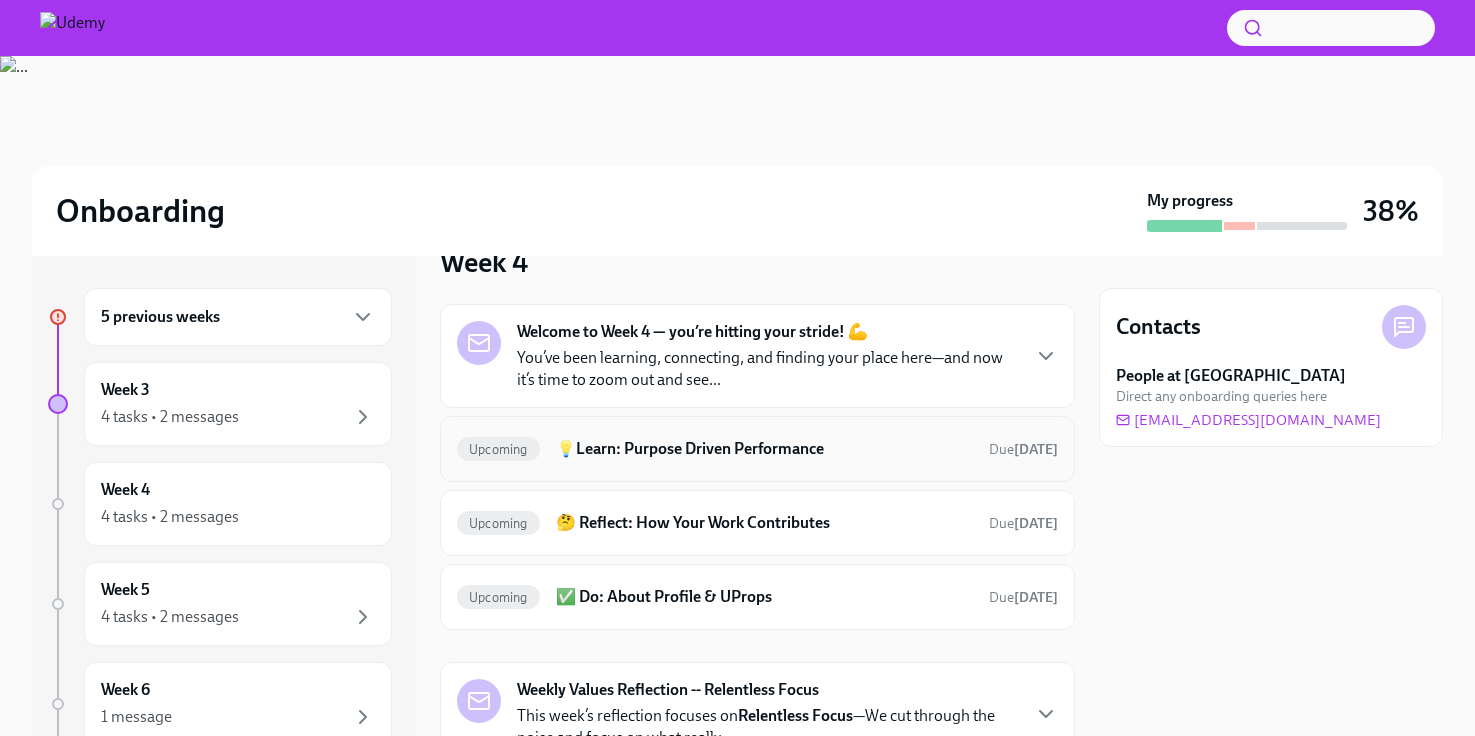 scroll, scrollTop: 38, scrollLeft: 0, axis: vertical 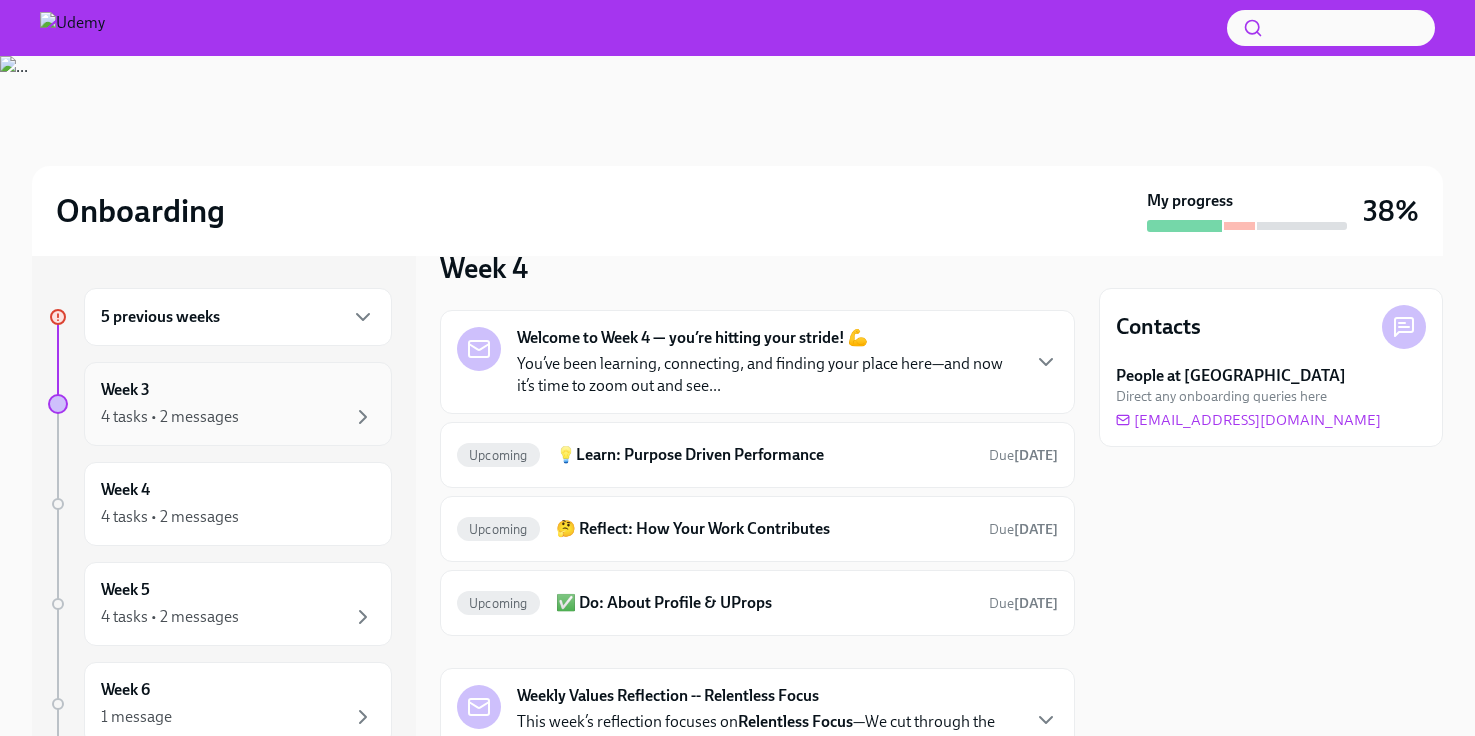 click on "Week 3 4 tasks • 2 messages" at bounding box center [238, 404] 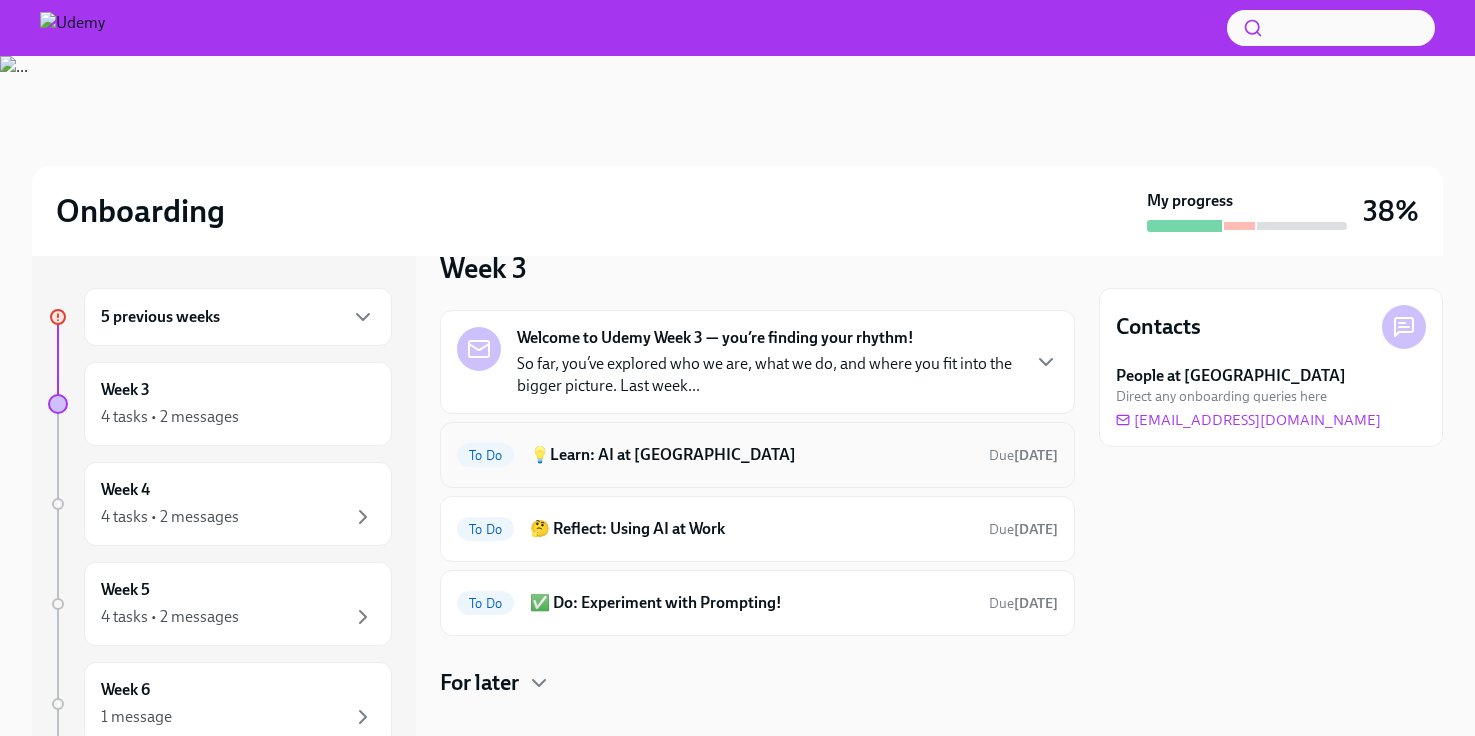 scroll, scrollTop: 444, scrollLeft: 0, axis: vertical 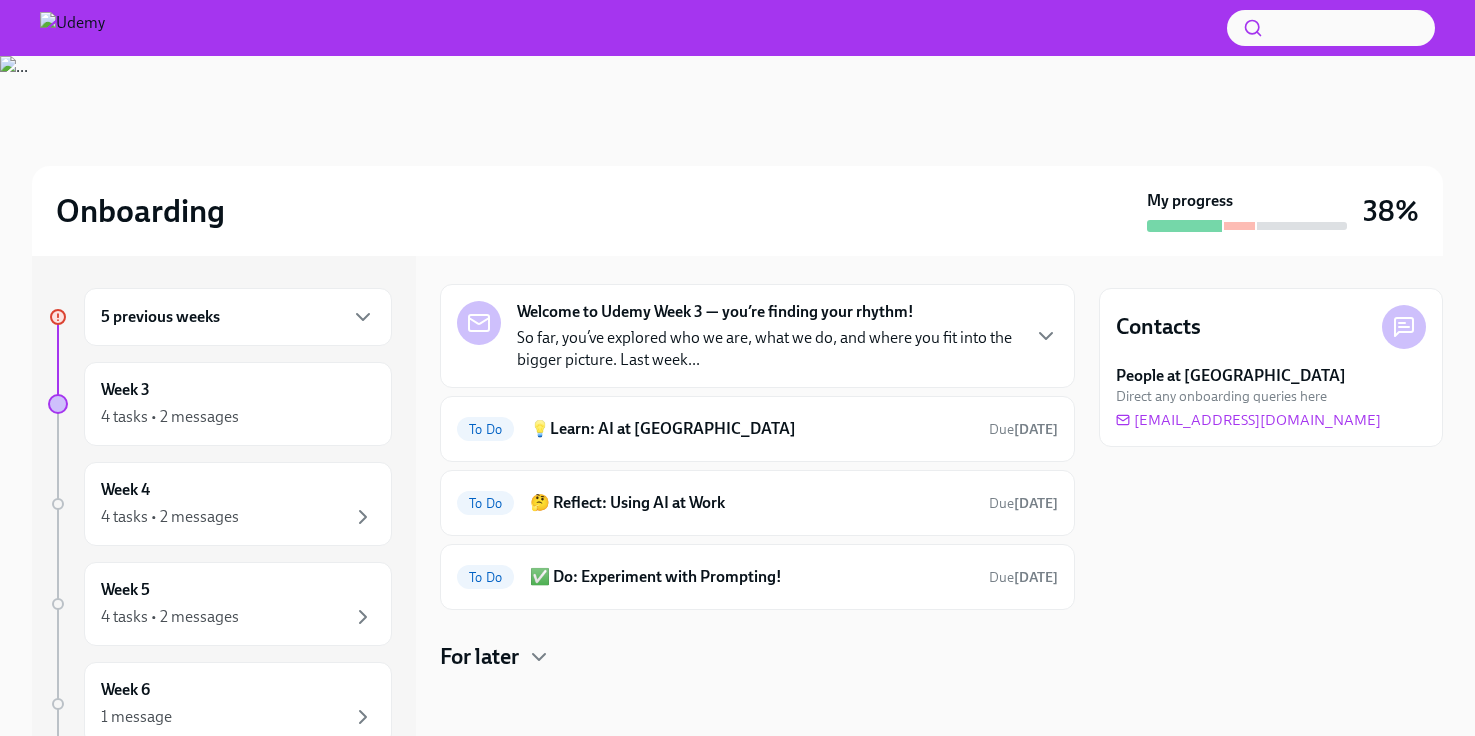 click on "Welcome to Udemy Week 3 — you’re finding your rhythm! So far, you’ve explored who we are, what we do, and where you fit into the bigger picture. Last week... To Do 💡Learn: AI at Udemy  Due  [DATE] To Do 🤔 Reflect: Using AI at Work Due  [DATE] To Do ✅ Do: Experiment with Prompting! Due  [DATE] For later" at bounding box center (757, 478) 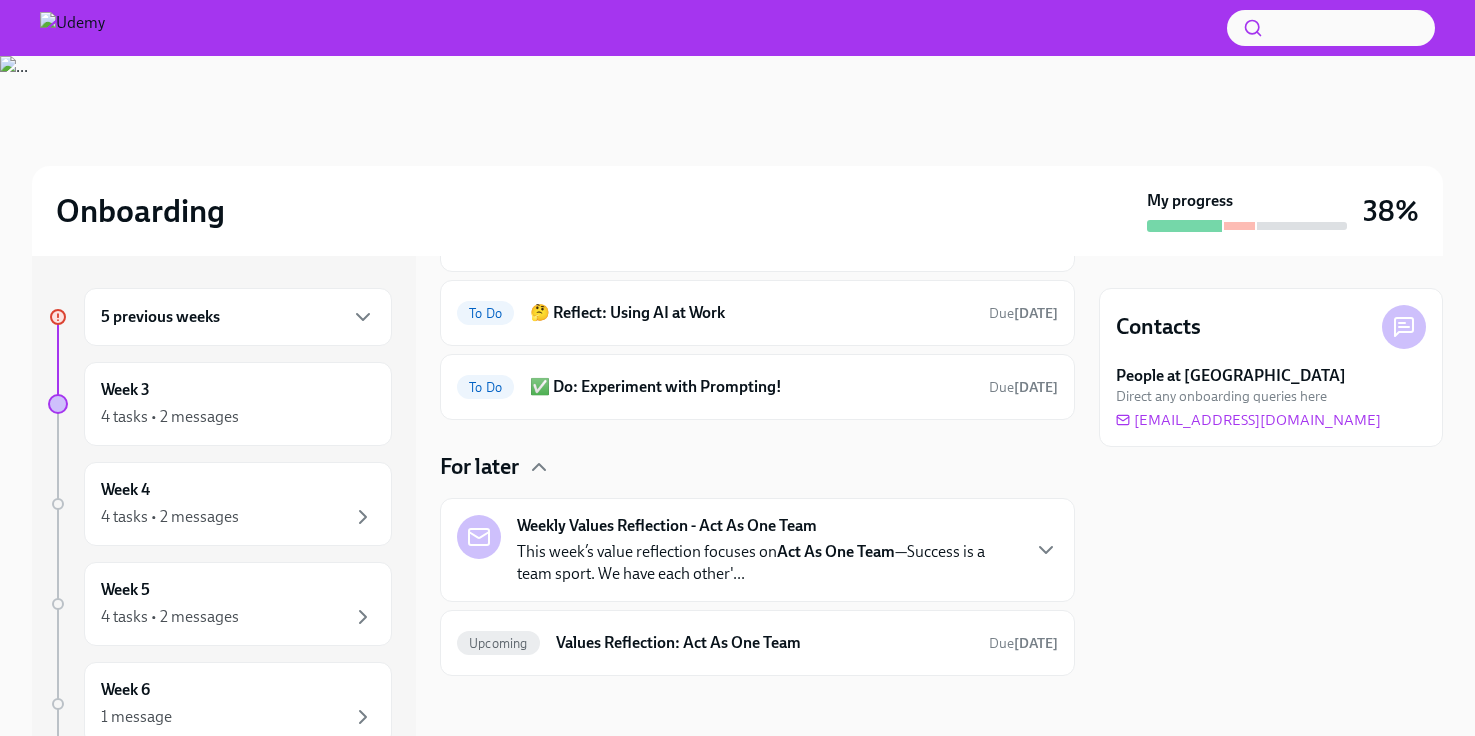 scroll, scrollTop: 638, scrollLeft: 0, axis: vertical 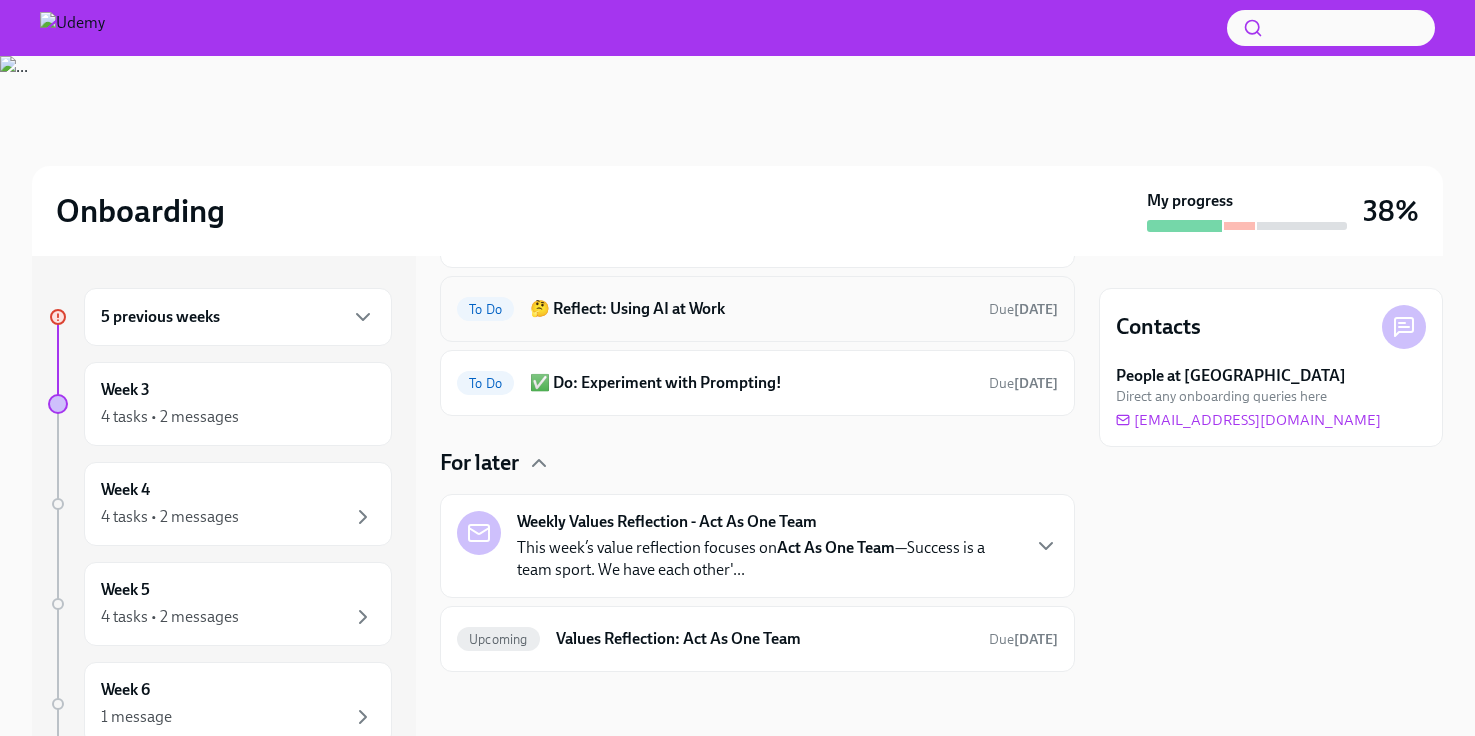 click on "🤔 Reflect: Using AI at Work" at bounding box center (751, 309) 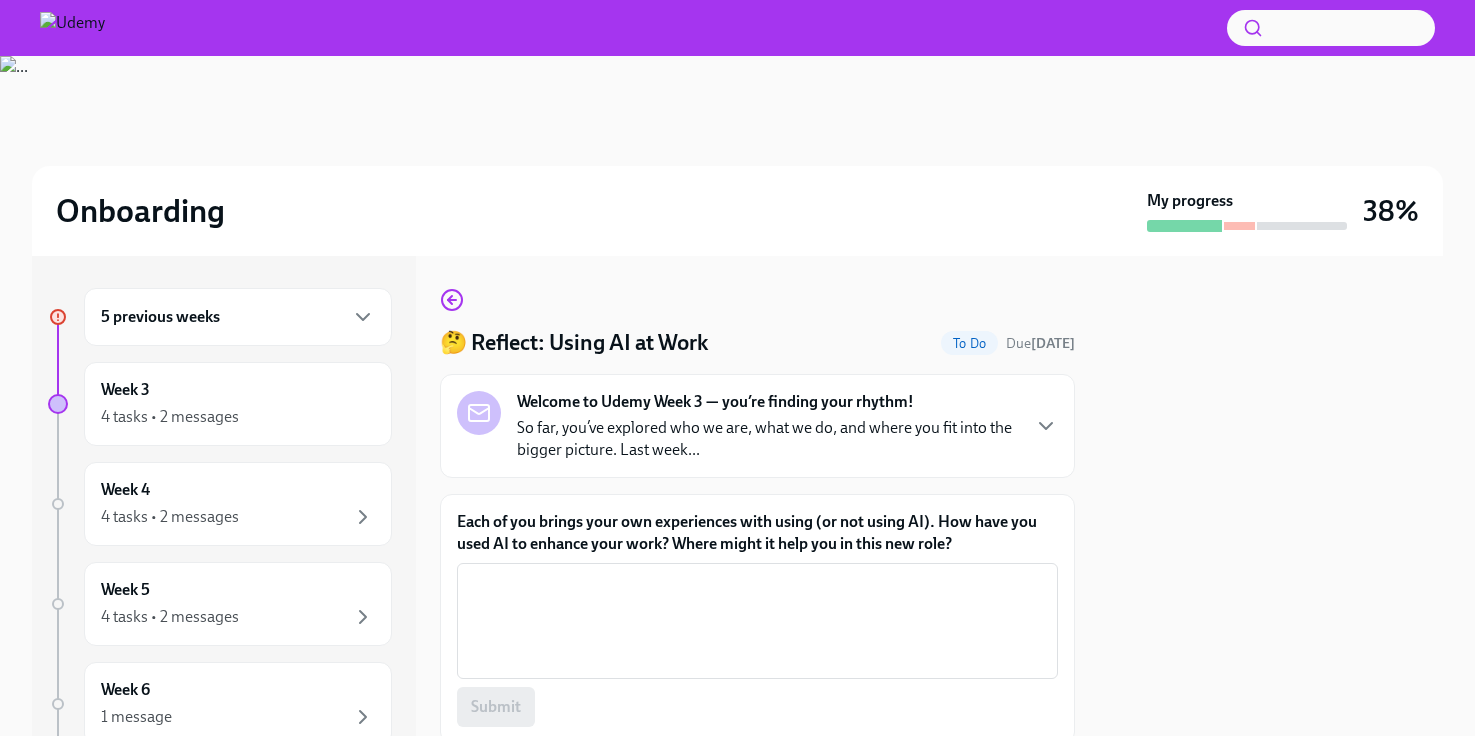 click on "🤔 Reflect: Using AI at Work To Do Due  [DATE] Welcome to [GEOGRAPHIC_DATA] Week 3 — you’re finding your rhythm! So far, you’ve explored who we are, what we do, and where you fit into the bigger picture. Last week... Each of you brings your own experiences with using (or not using AI). How have you used AI to enhance your work? Where might it help you in this new role?  x ​ Submit Next task :  ✅ Do: Experiment with Prompting!" at bounding box center (757, 496) 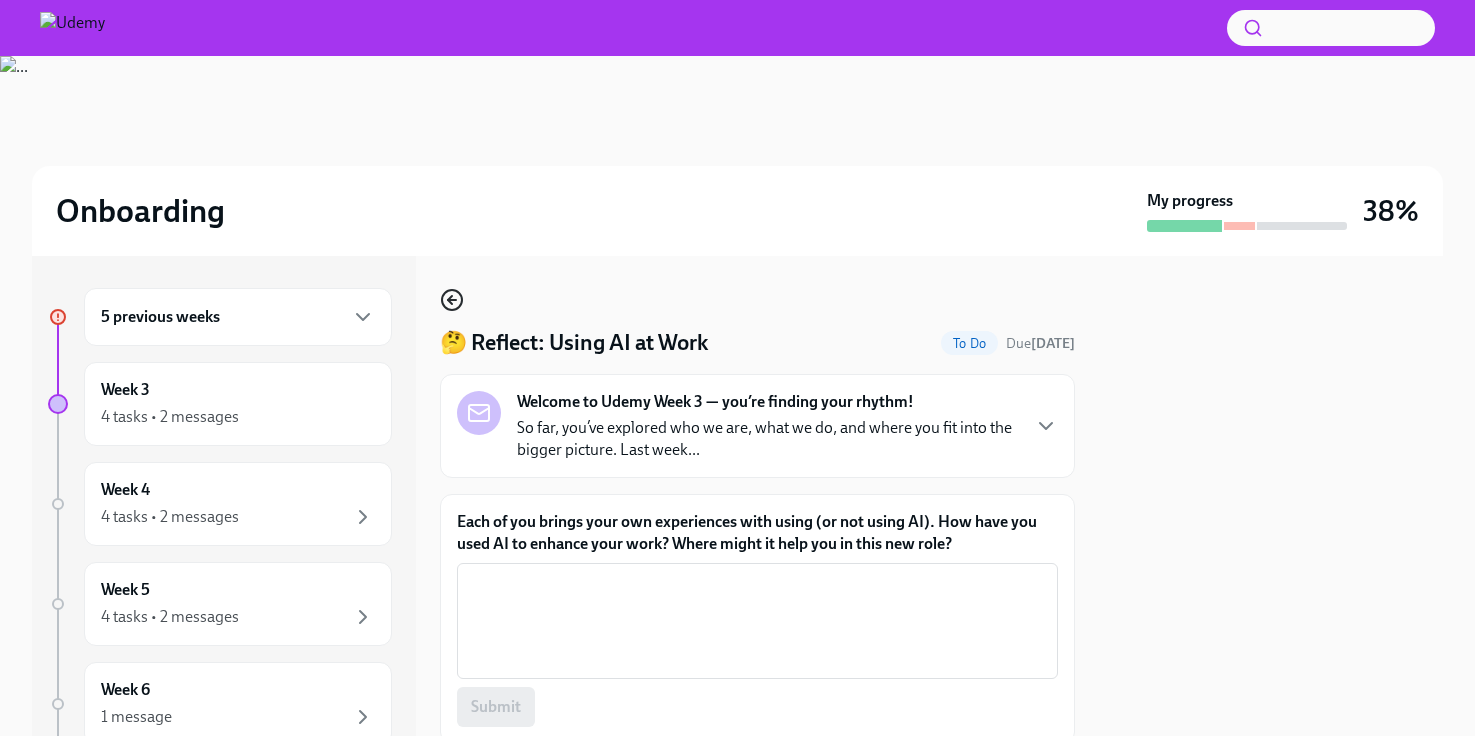 click 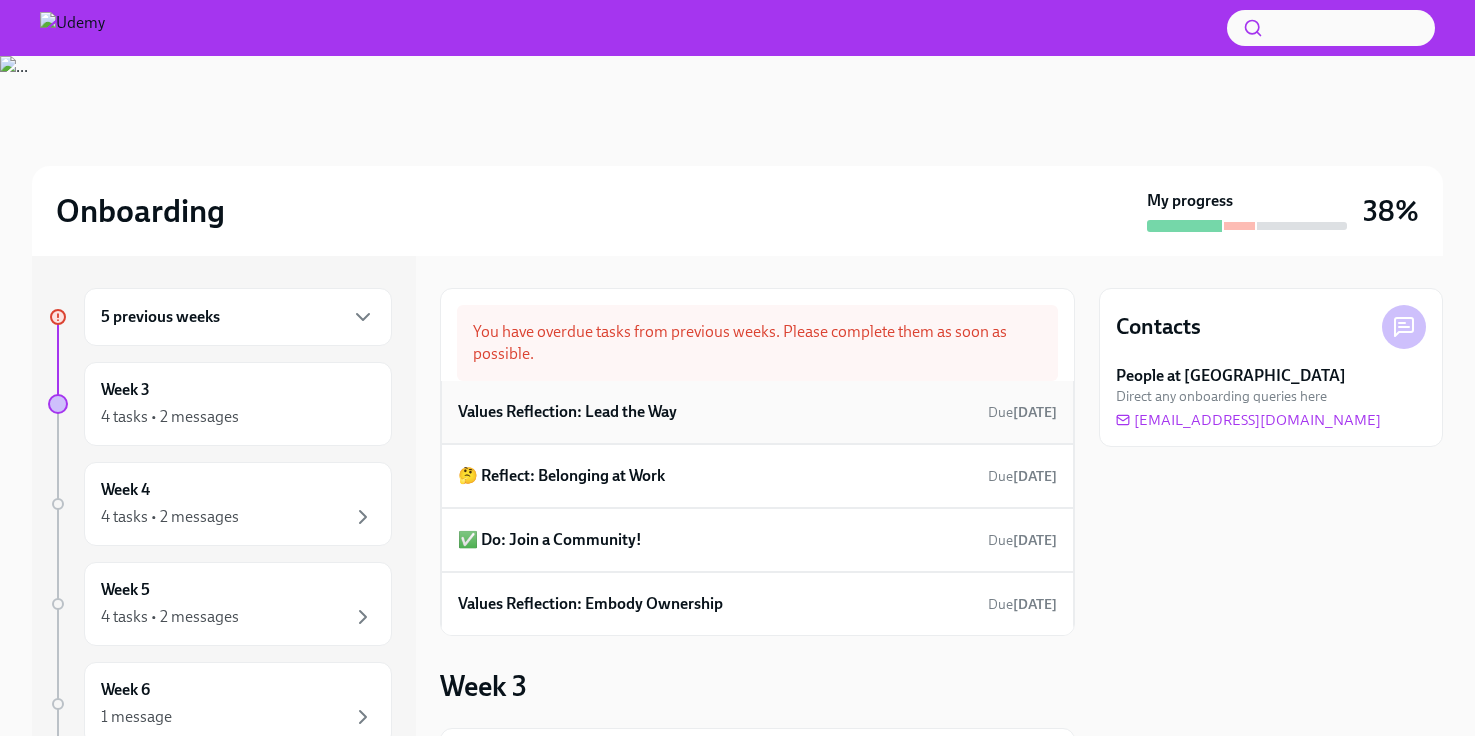 click on "Values Reflection: Lead the Way Due  [DATE]" at bounding box center [757, 412] 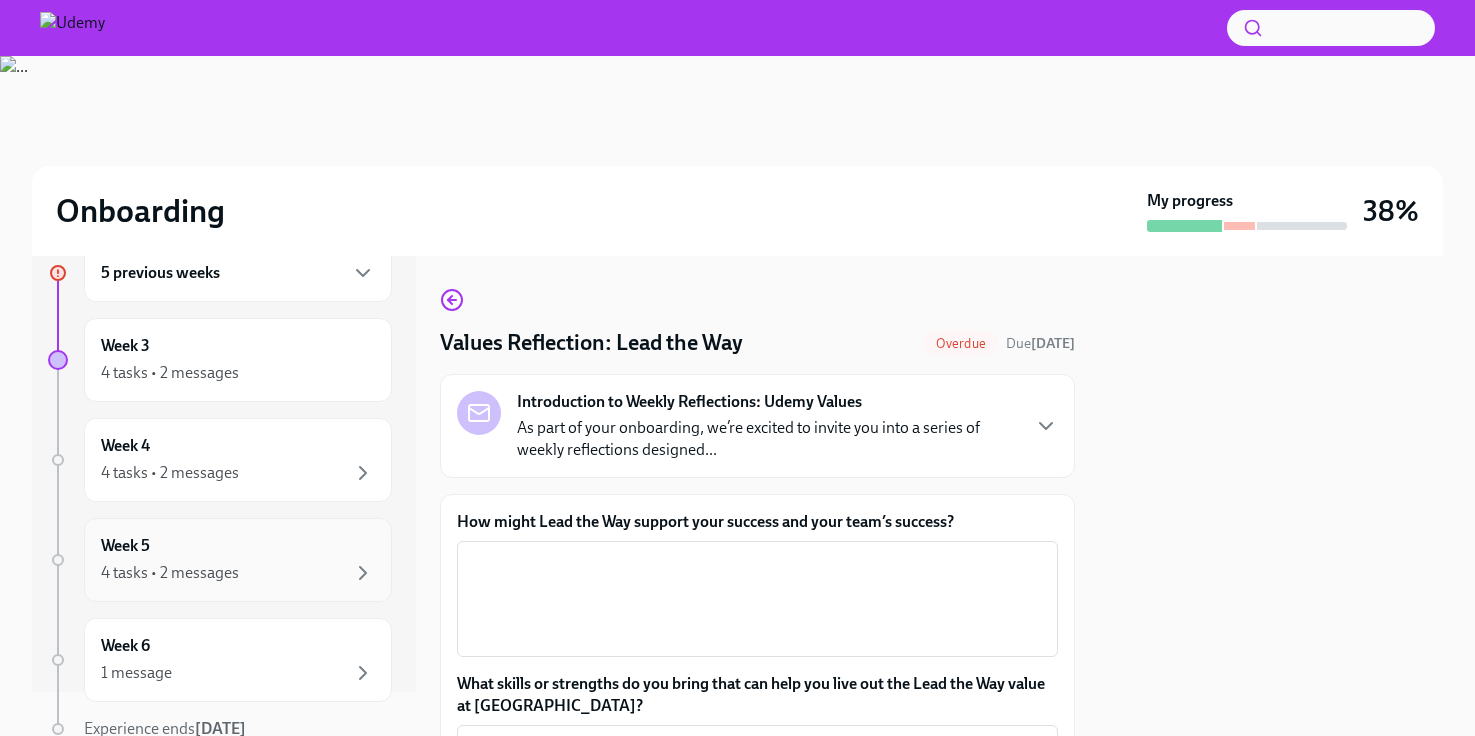 scroll, scrollTop: 128, scrollLeft: 0, axis: vertical 